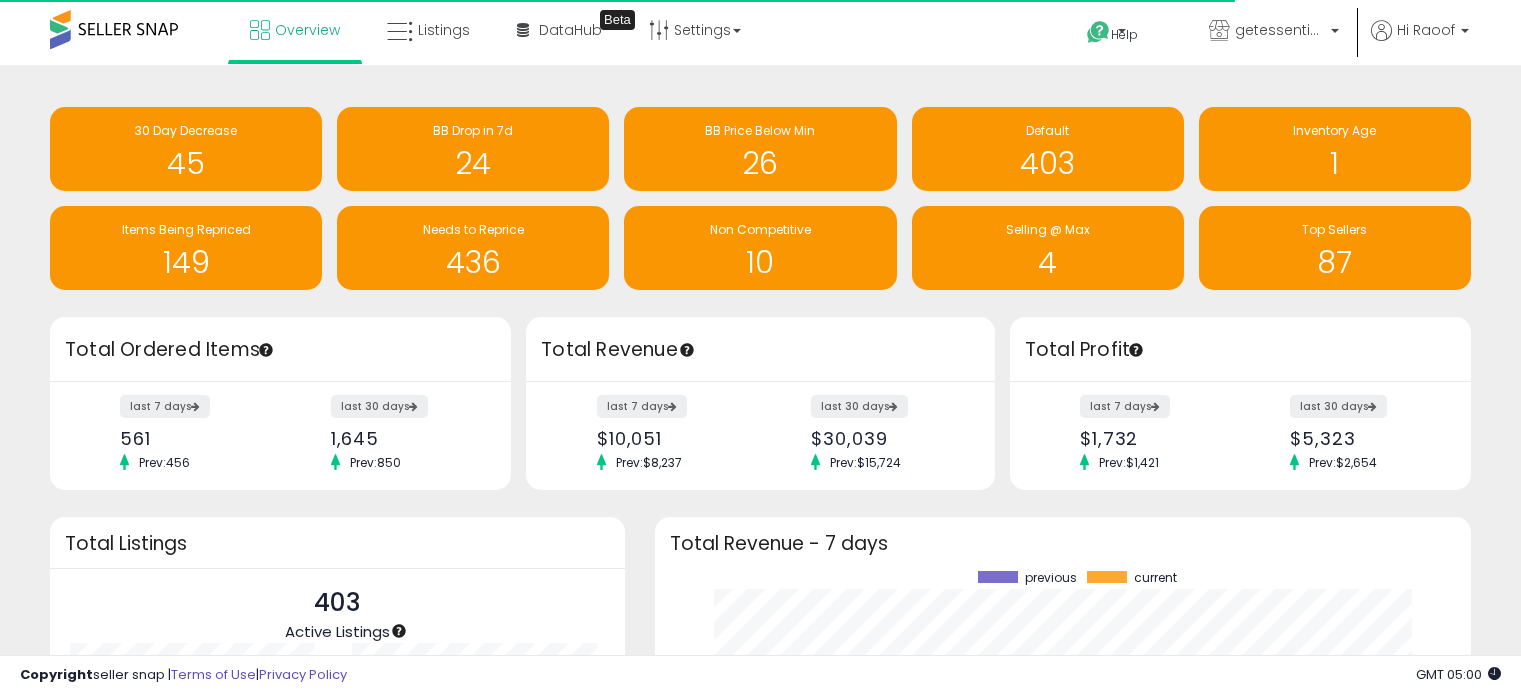 scroll, scrollTop: 0, scrollLeft: 0, axis: both 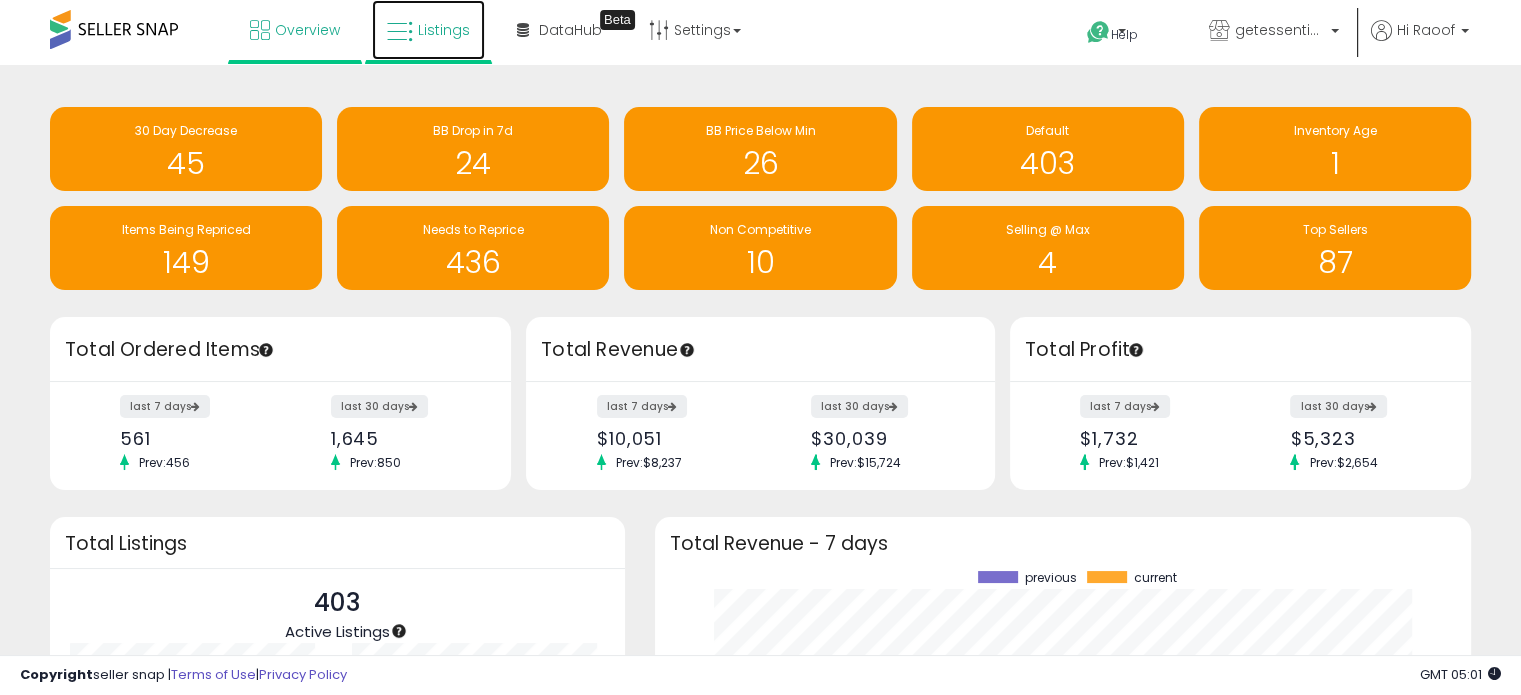 click on "Listings" at bounding box center [444, 30] 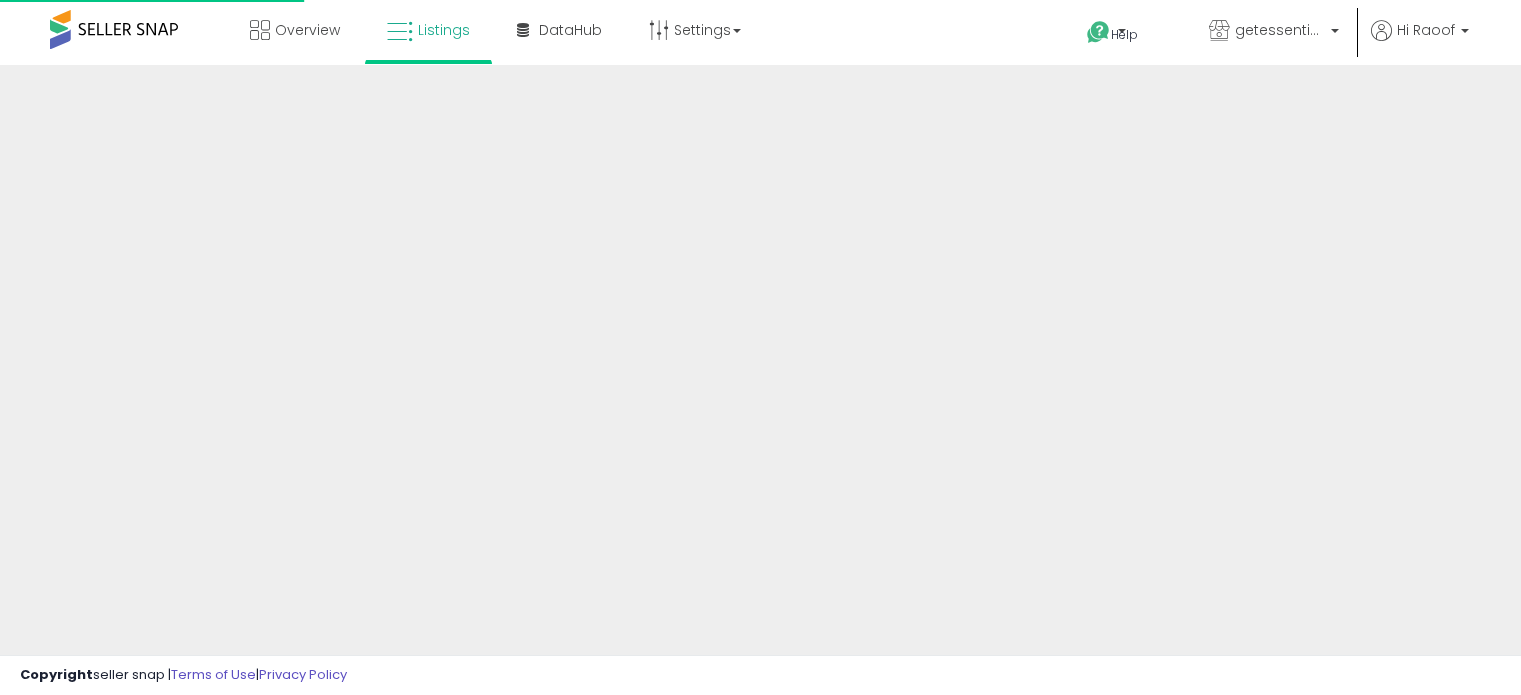scroll, scrollTop: 0, scrollLeft: 0, axis: both 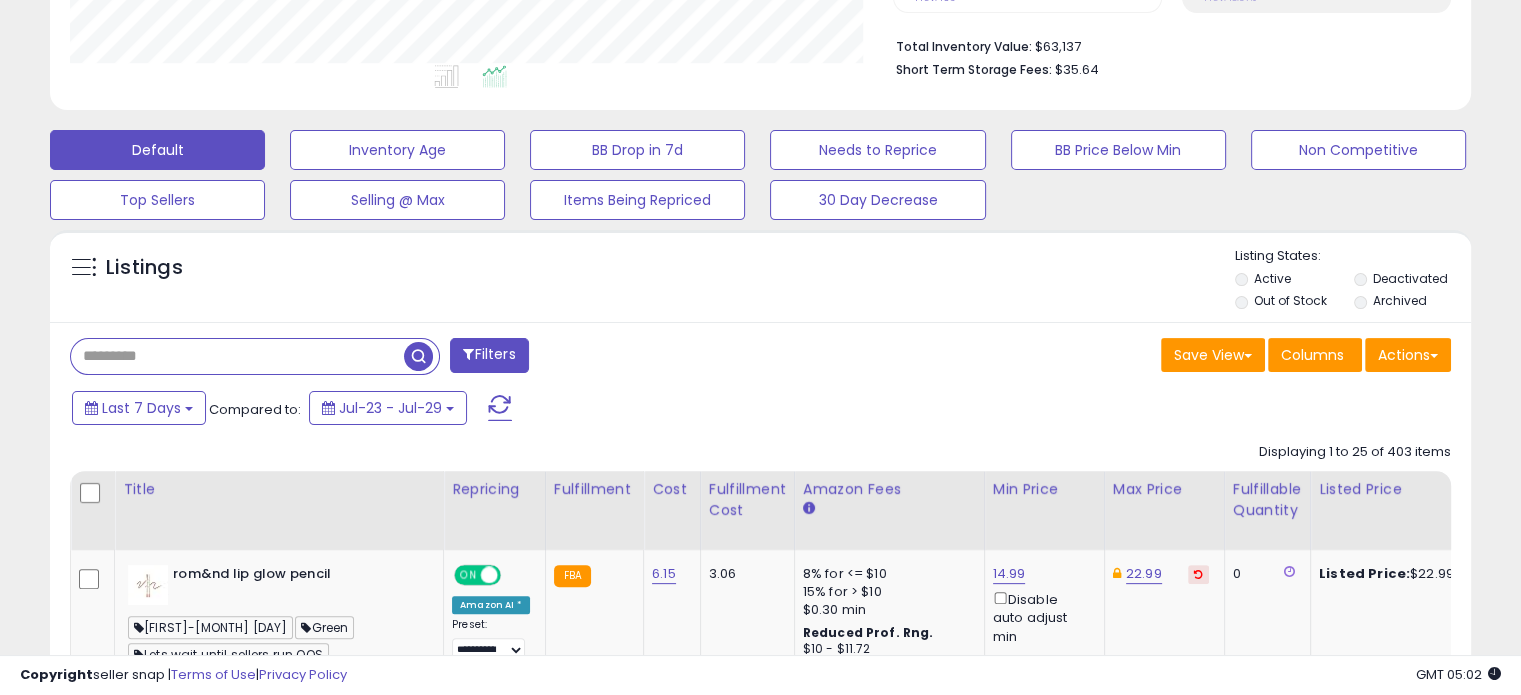 drag, startPoint x: 209, startPoint y: 348, endPoint x: 296, endPoint y: 333, distance: 88.28363 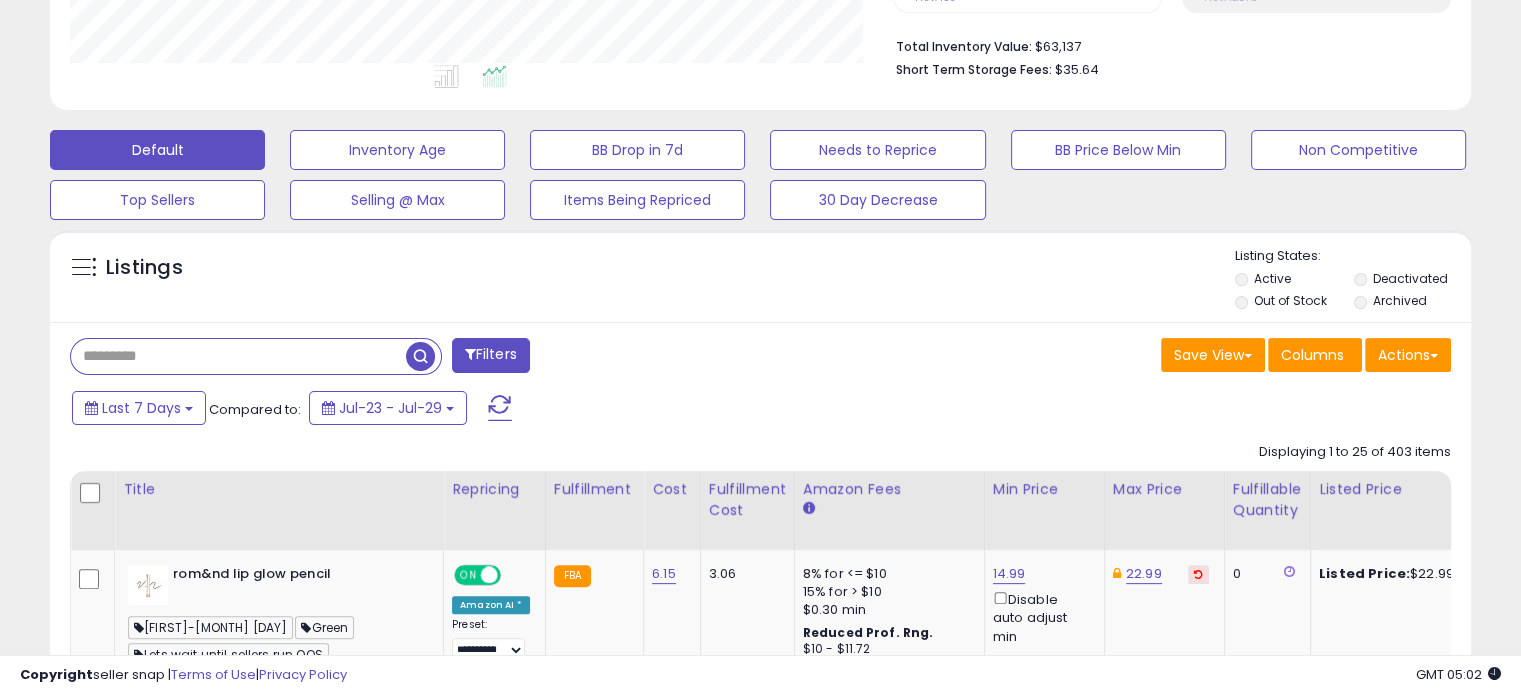 paste on "**********" 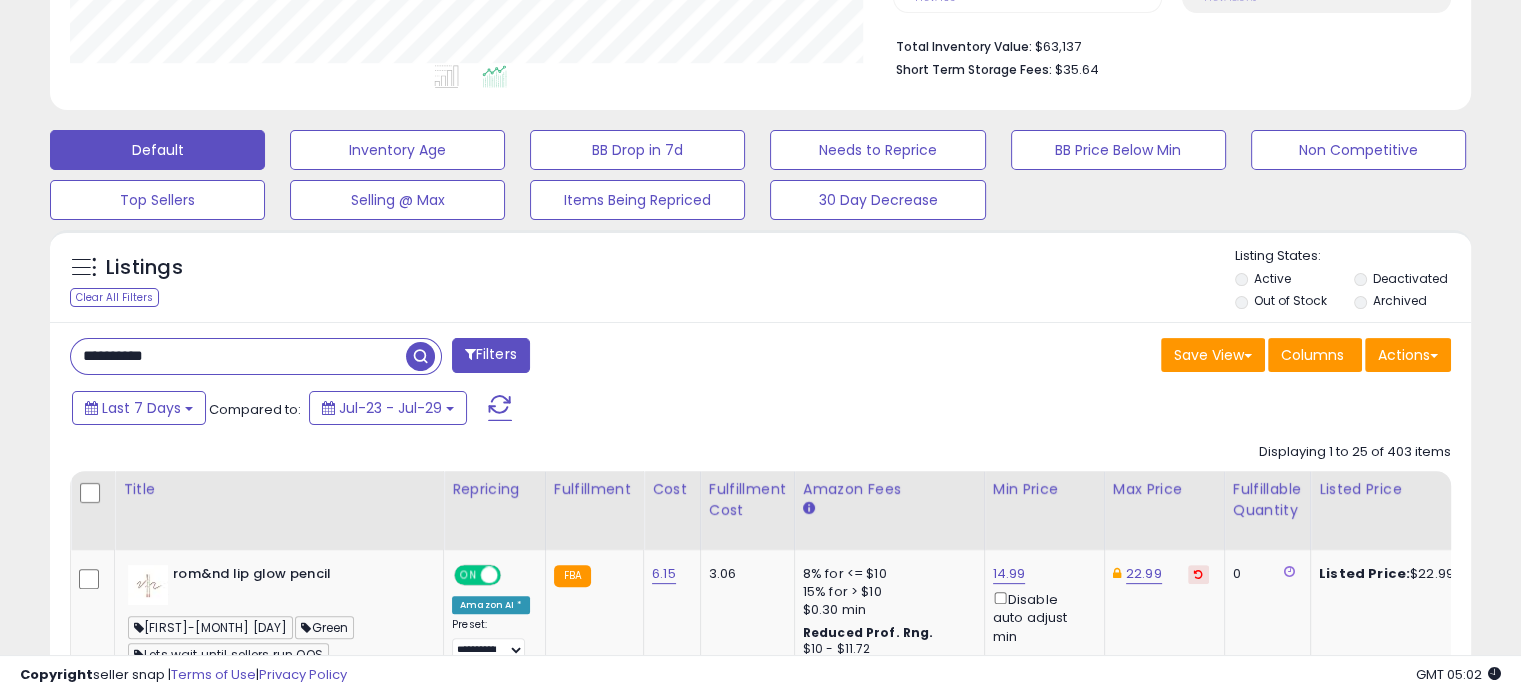 type on "**********" 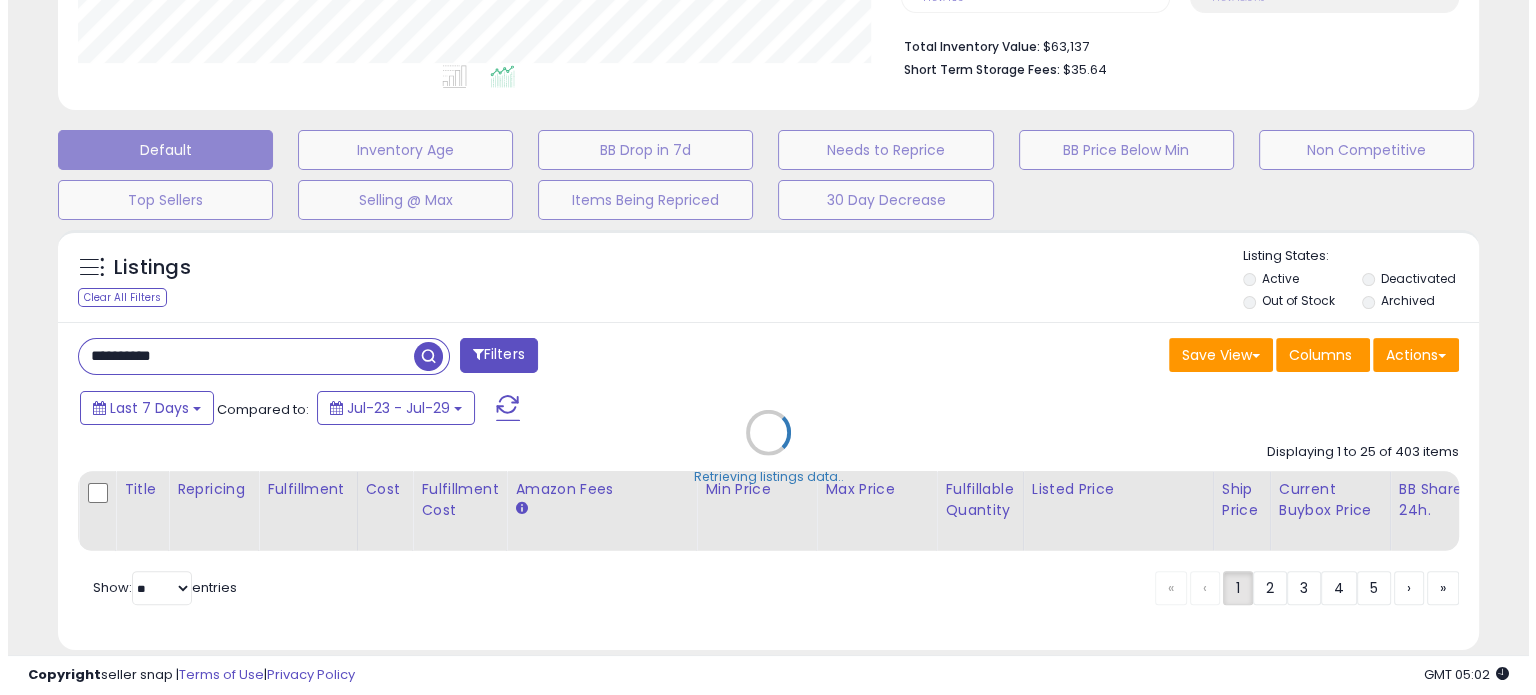 scroll, scrollTop: 999589, scrollLeft: 999168, axis: both 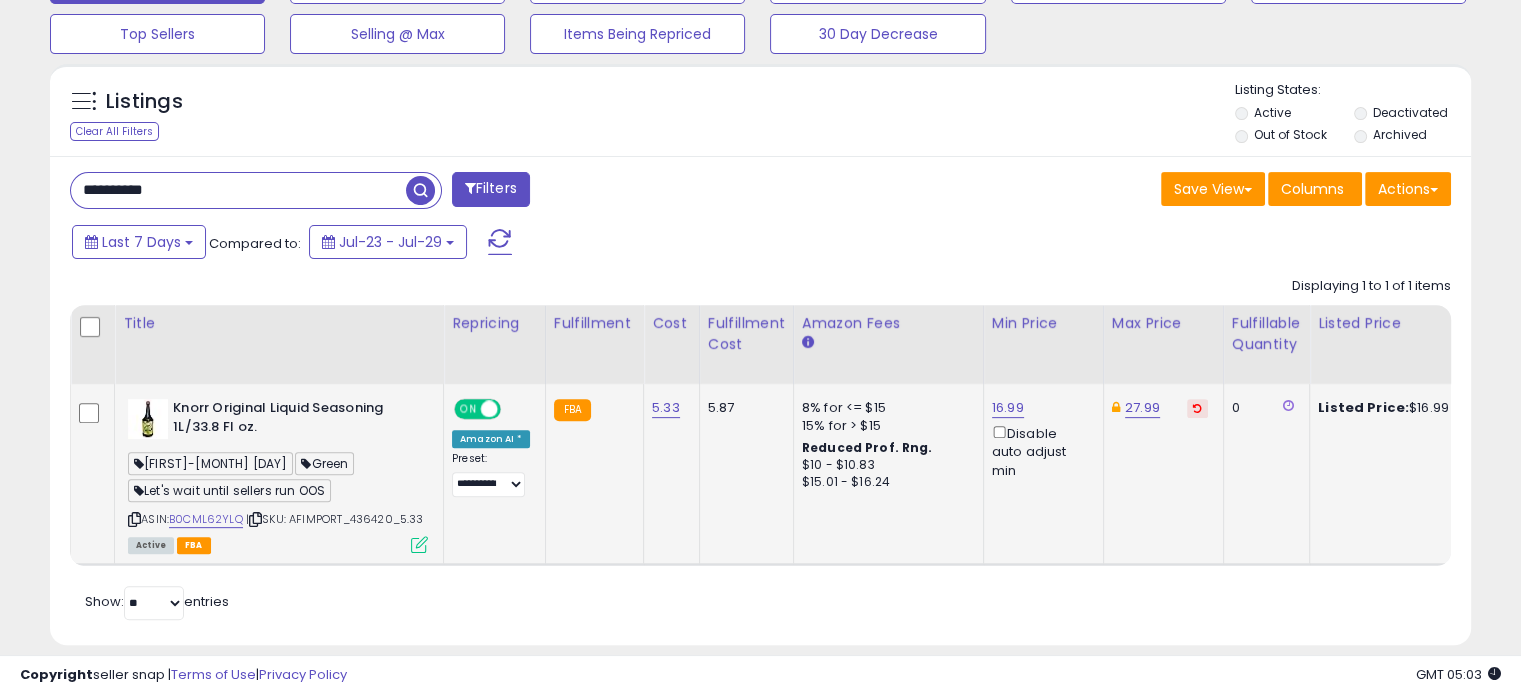 click at bounding box center (419, 544) 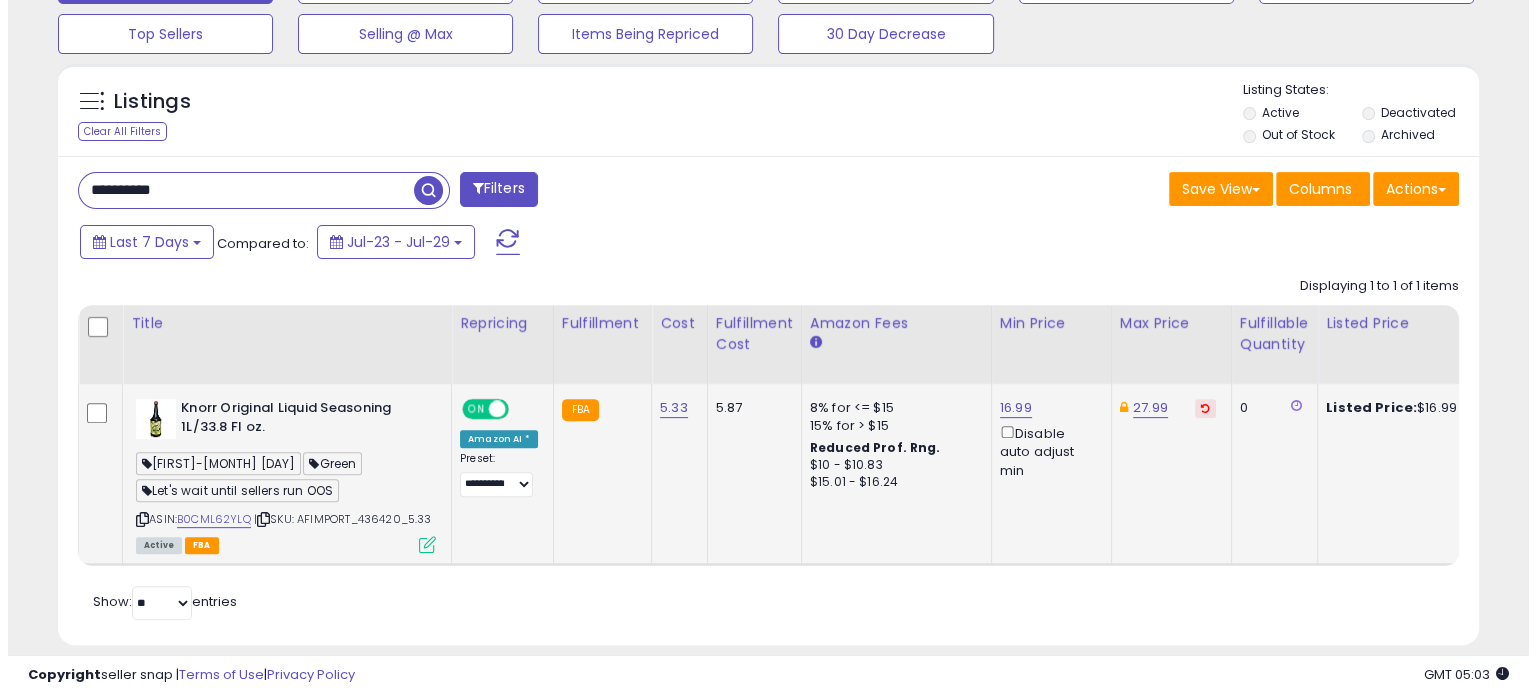 scroll, scrollTop: 999589, scrollLeft: 999168, axis: both 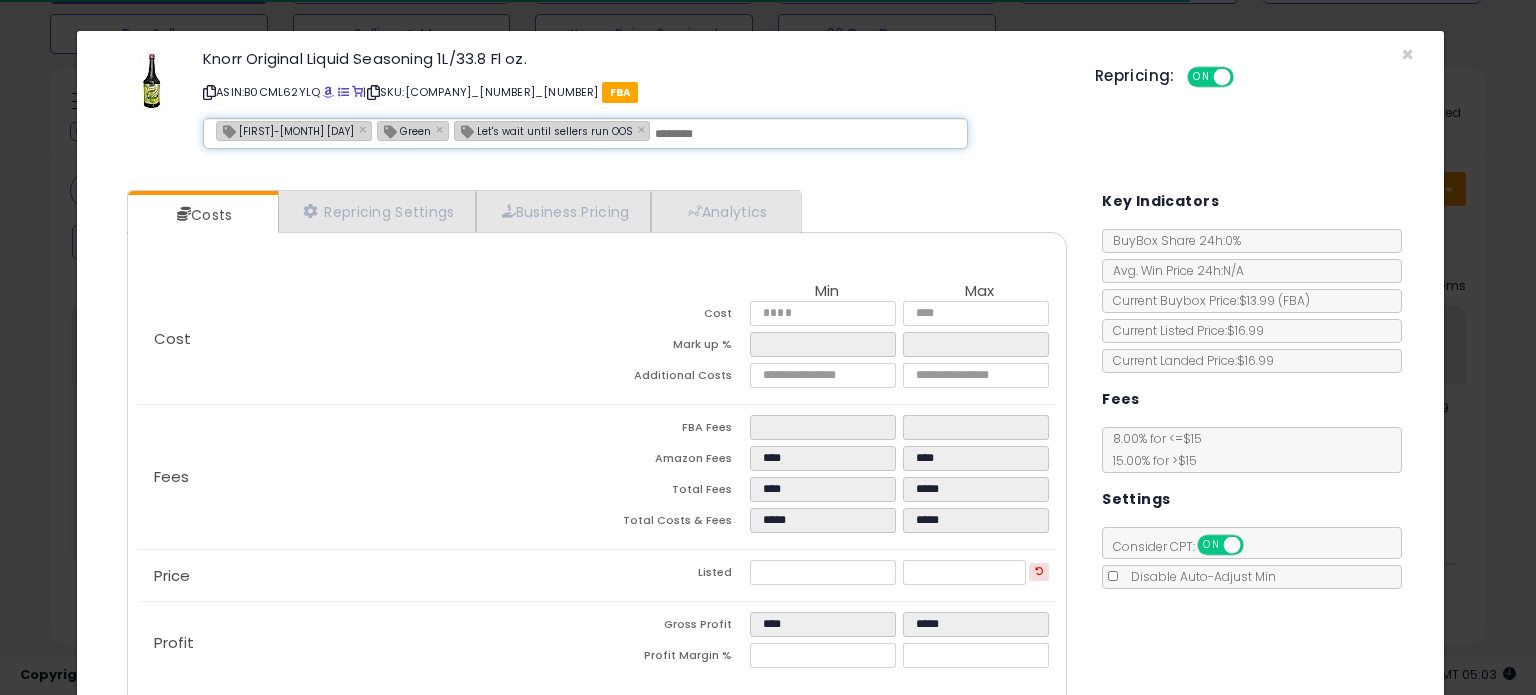 click at bounding box center (805, 134) 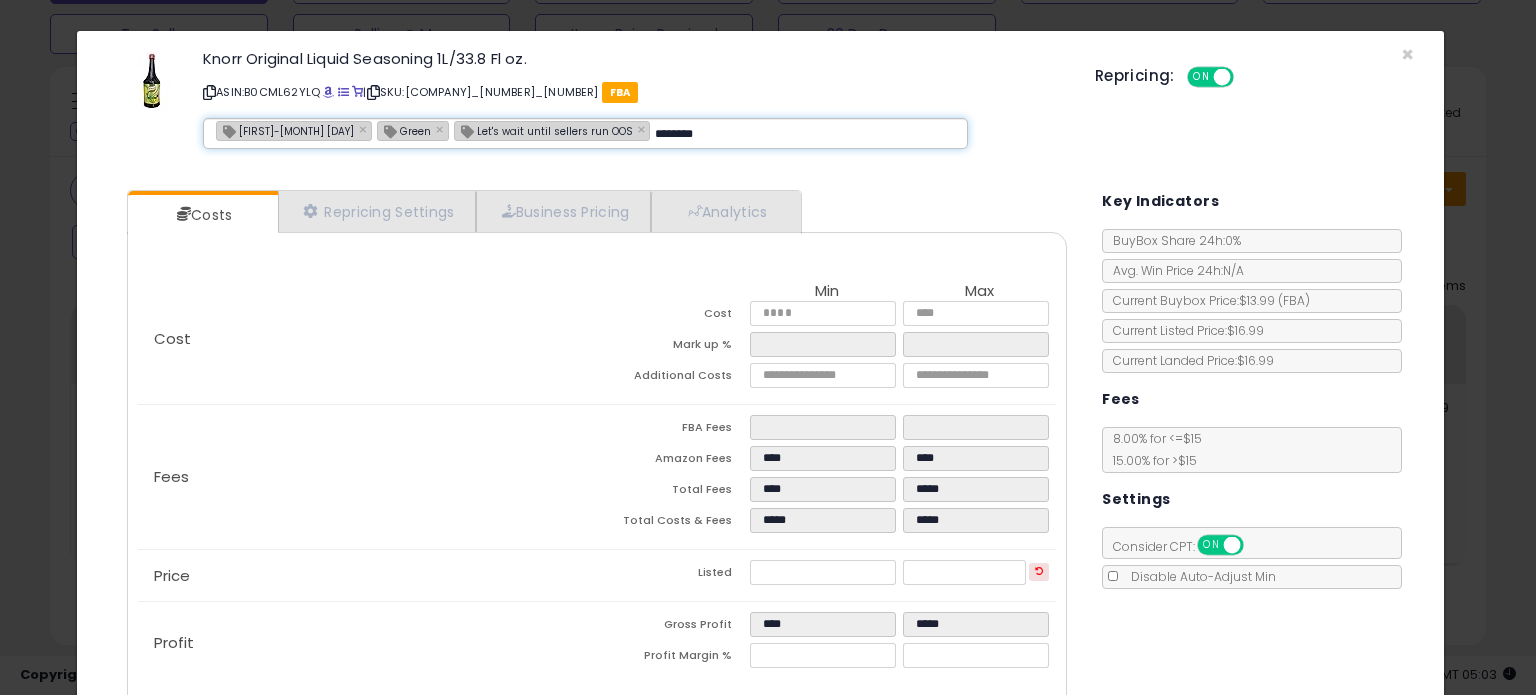 type on "*********" 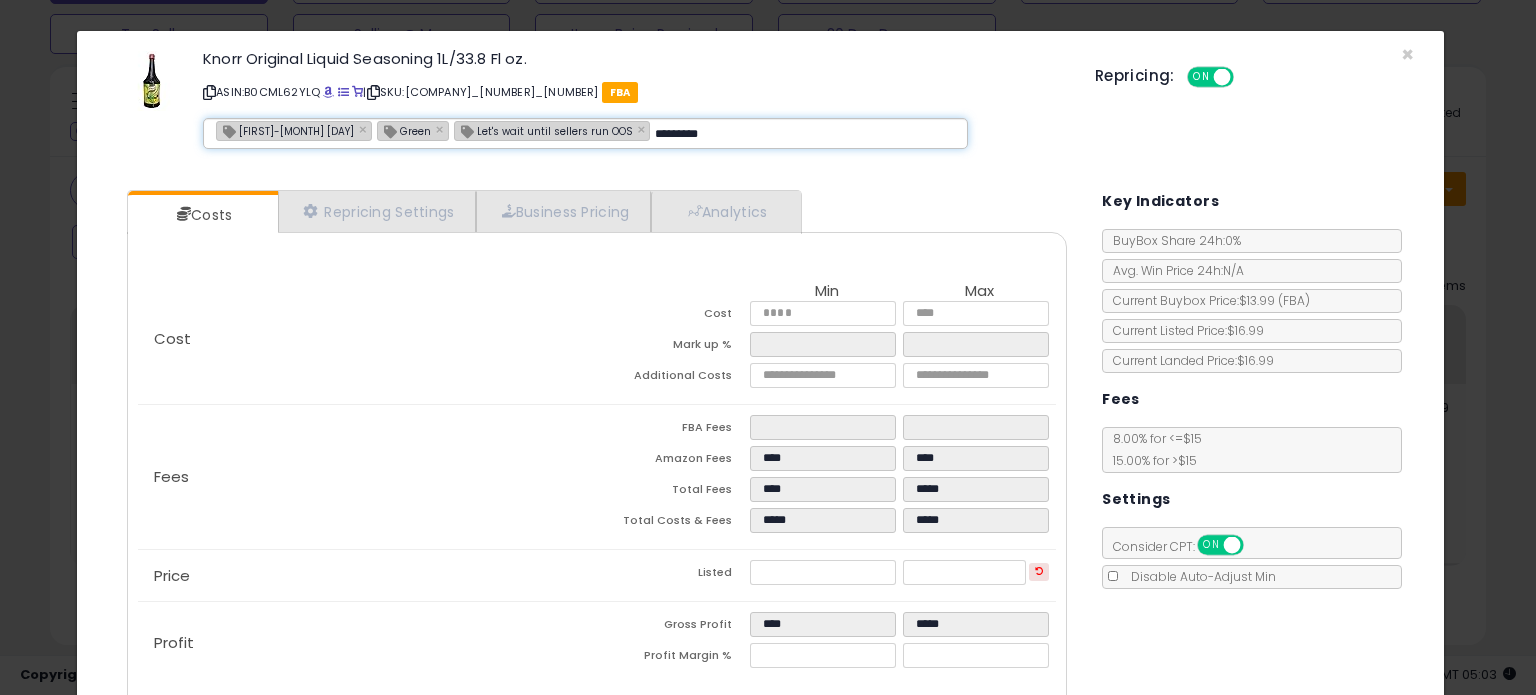 type on "**********" 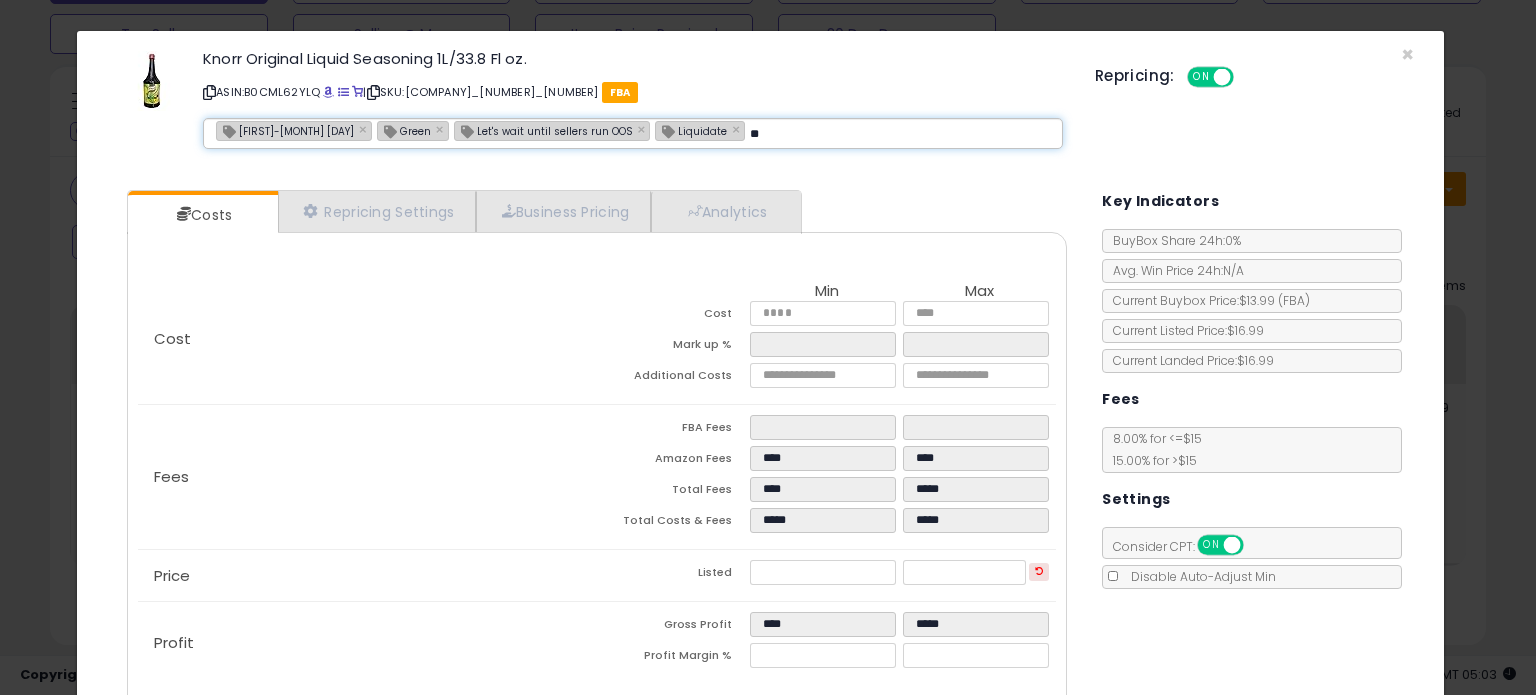 type on "*" 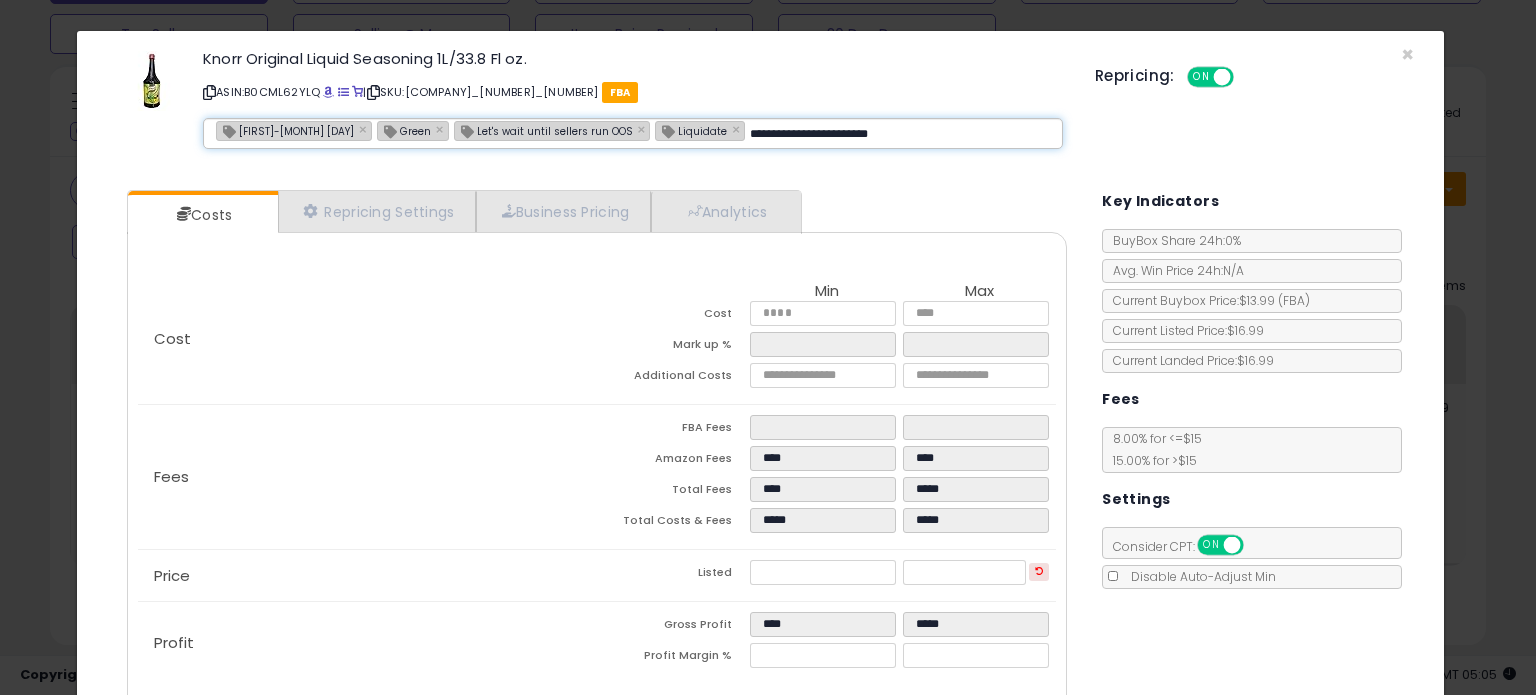 type on "**********" 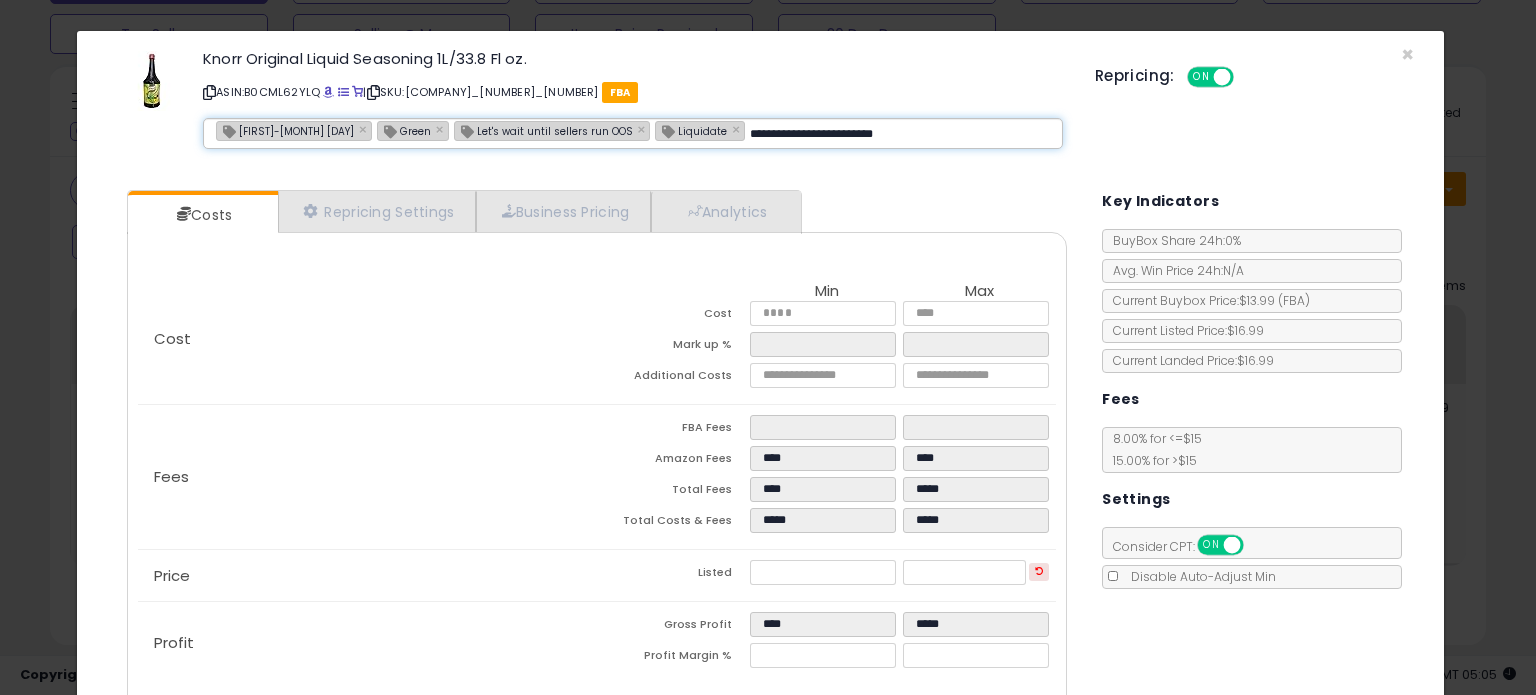 type on "**********" 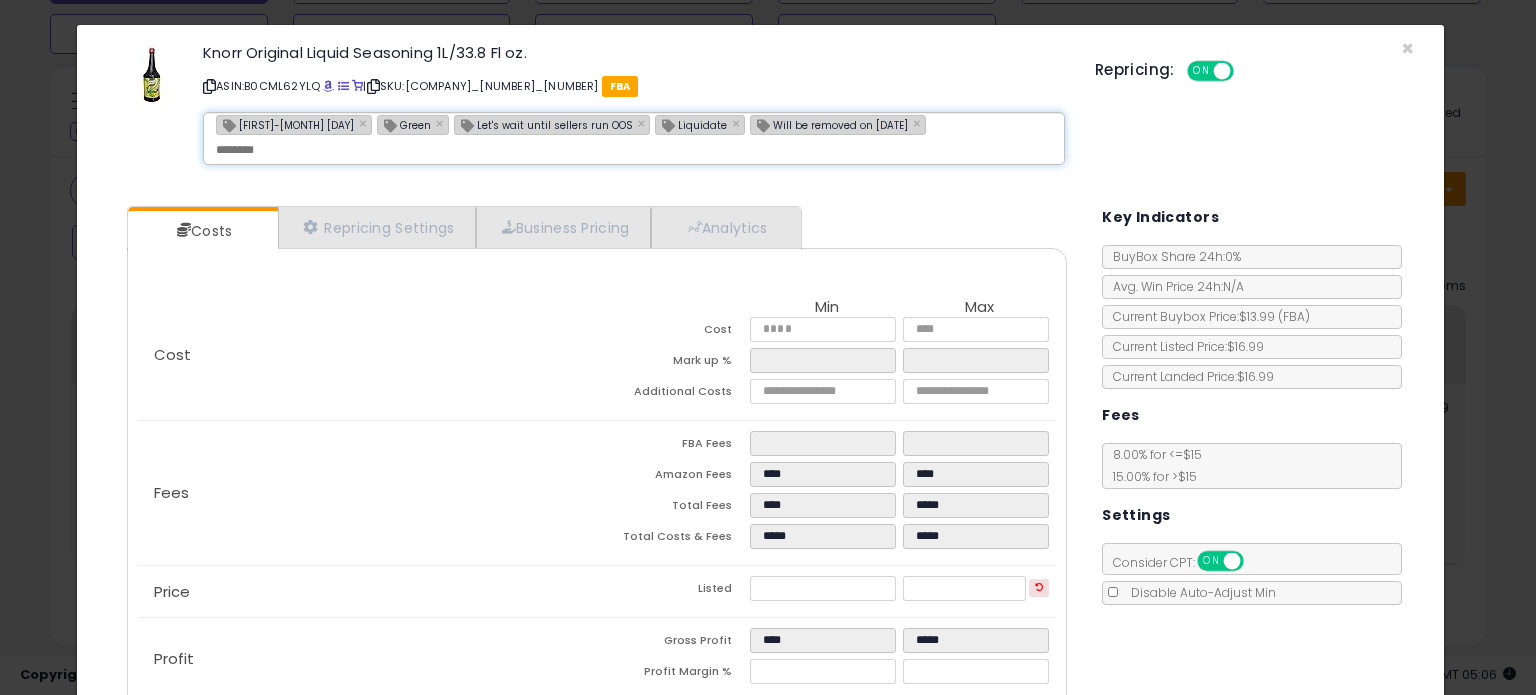 scroll, scrollTop: 0, scrollLeft: 0, axis: both 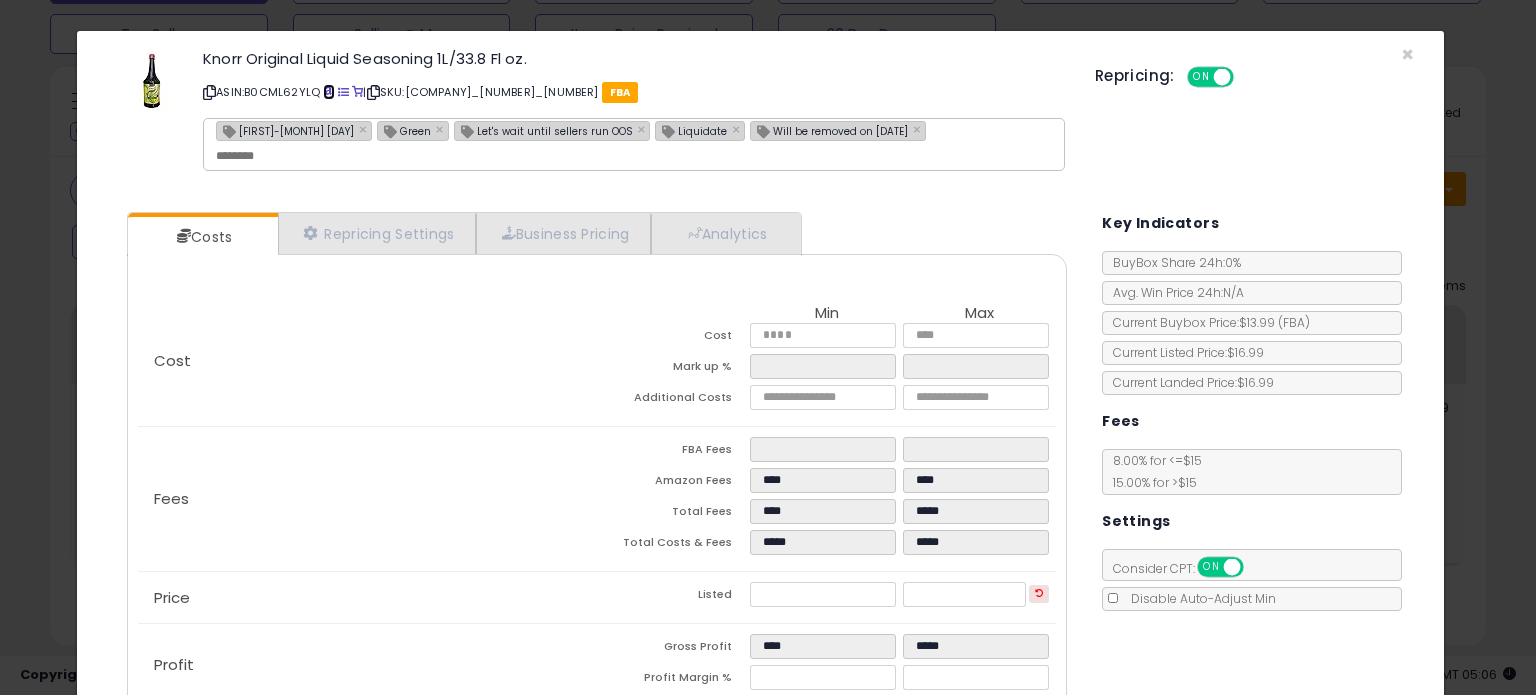 click at bounding box center [328, 92] 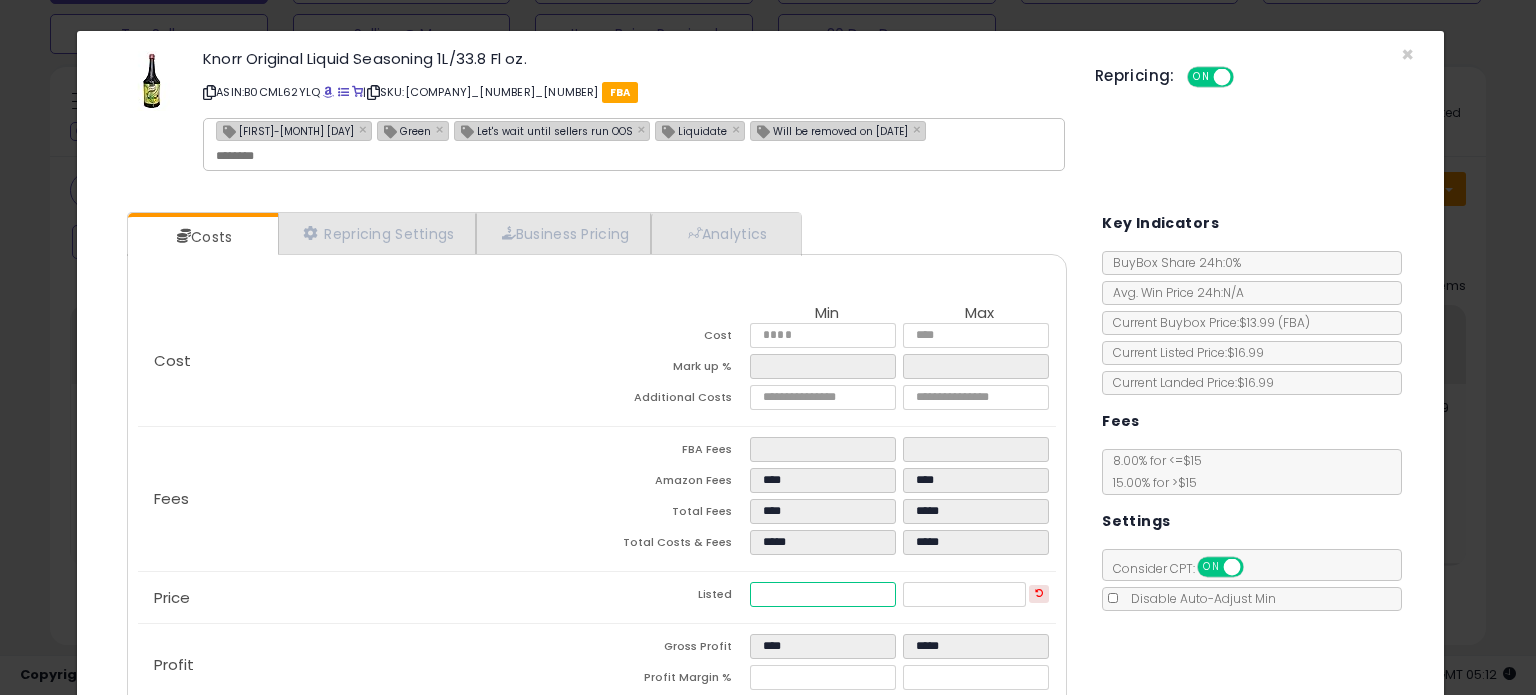 drag, startPoint x: 804, startPoint y: 593, endPoint x: 610, endPoint y: 617, distance: 195.4789 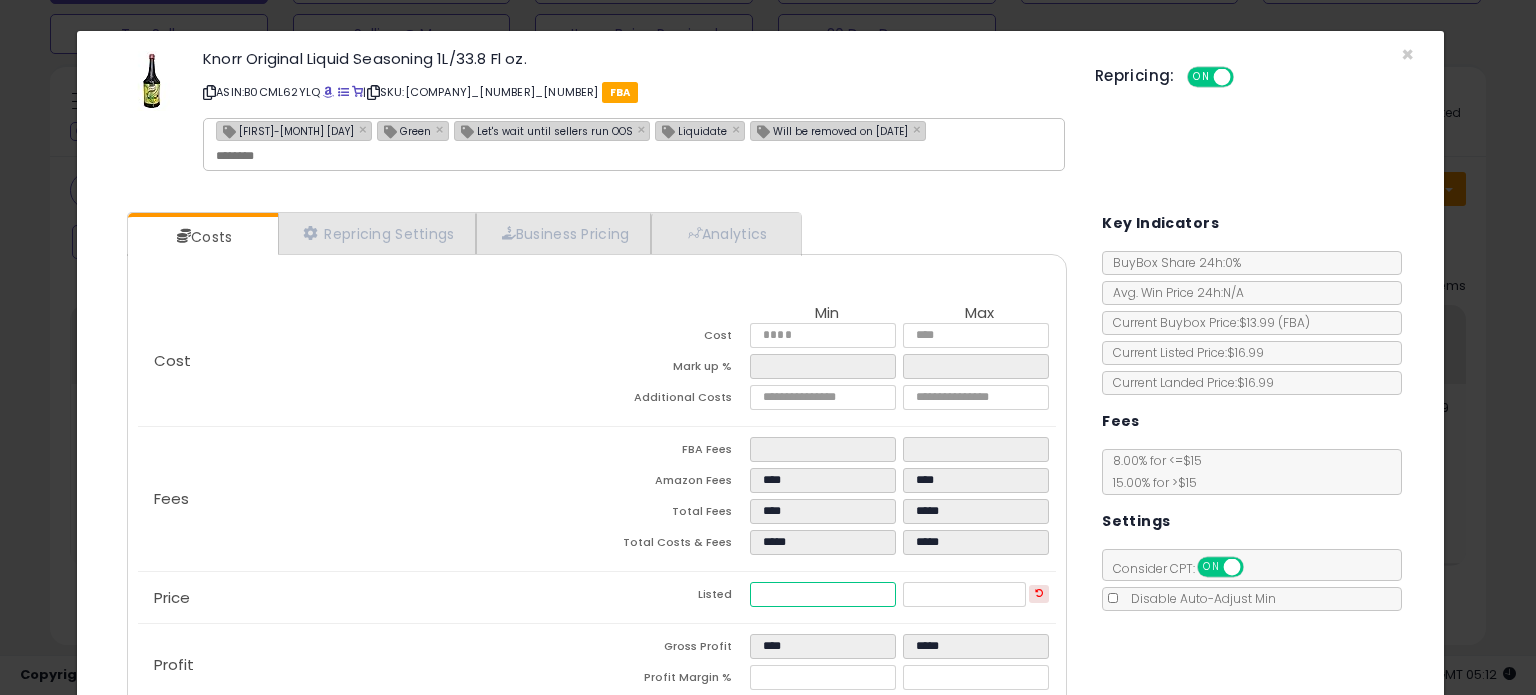 click on "Price
Listed
*****
*****" 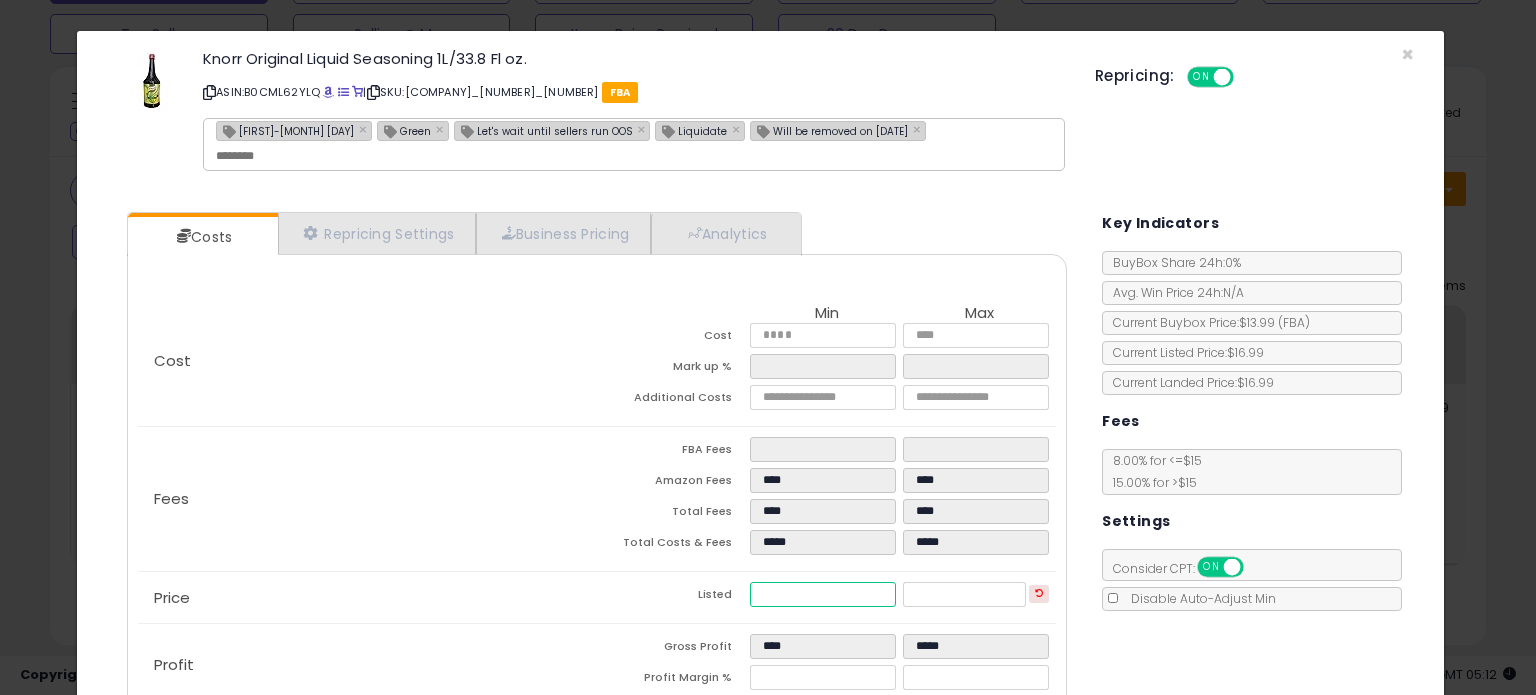 type on "****" 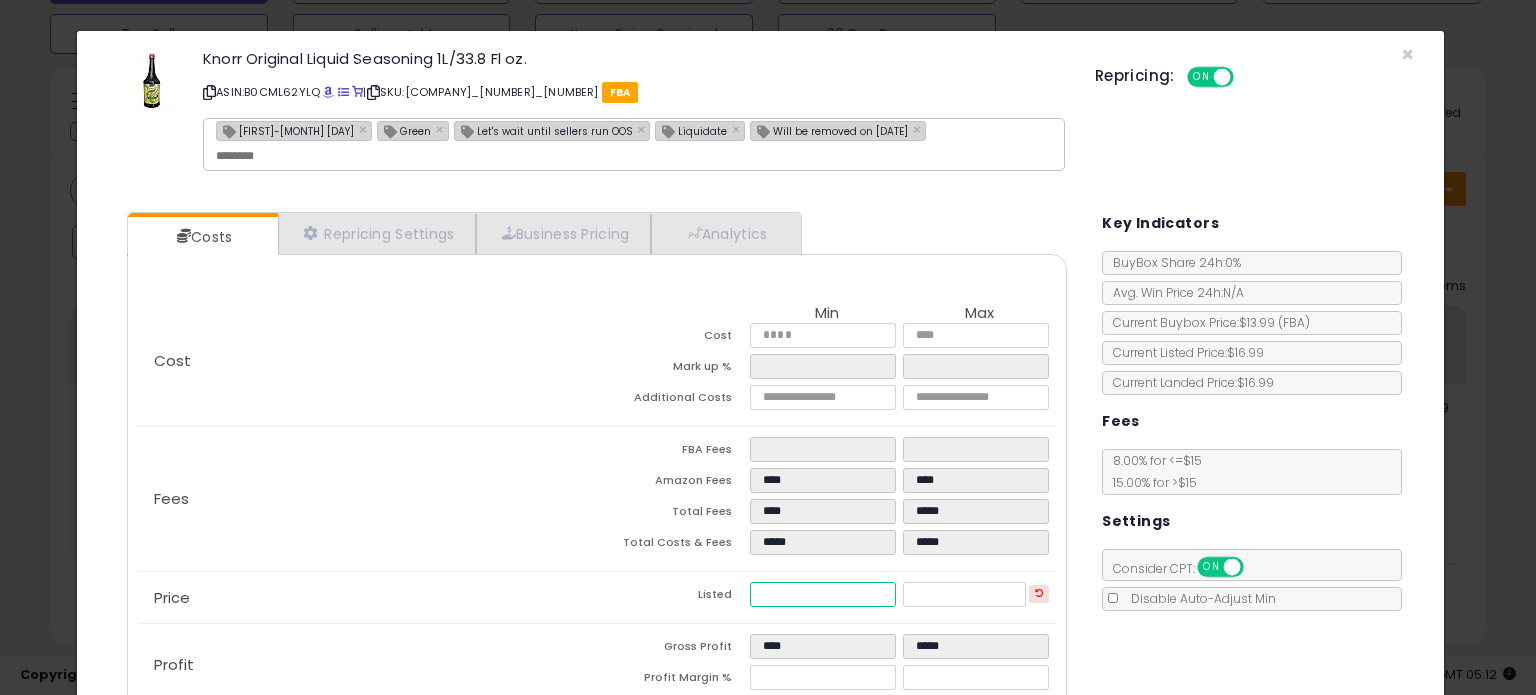 type on "**" 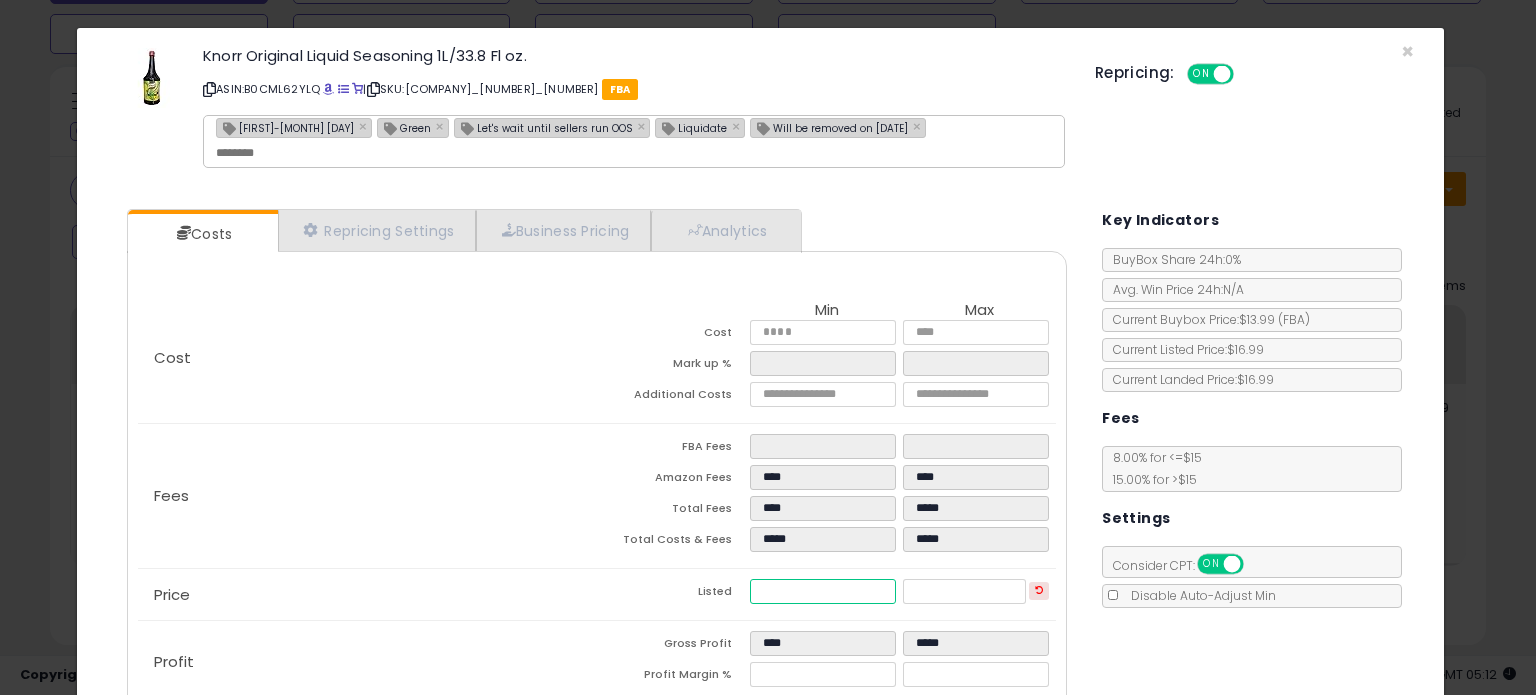 scroll, scrollTop: 0, scrollLeft: 0, axis: both 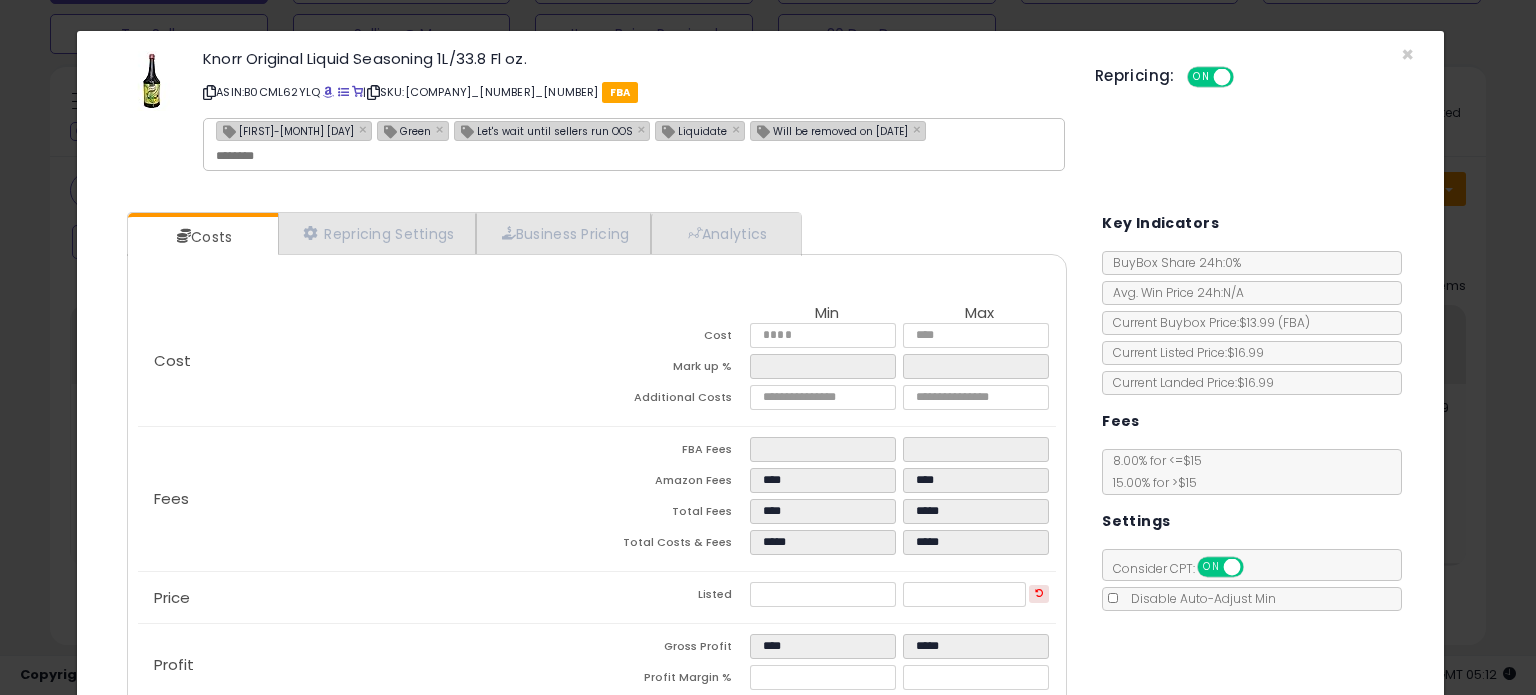 click on "Jonard-Aug 4th" at bounding box center (285, 130) 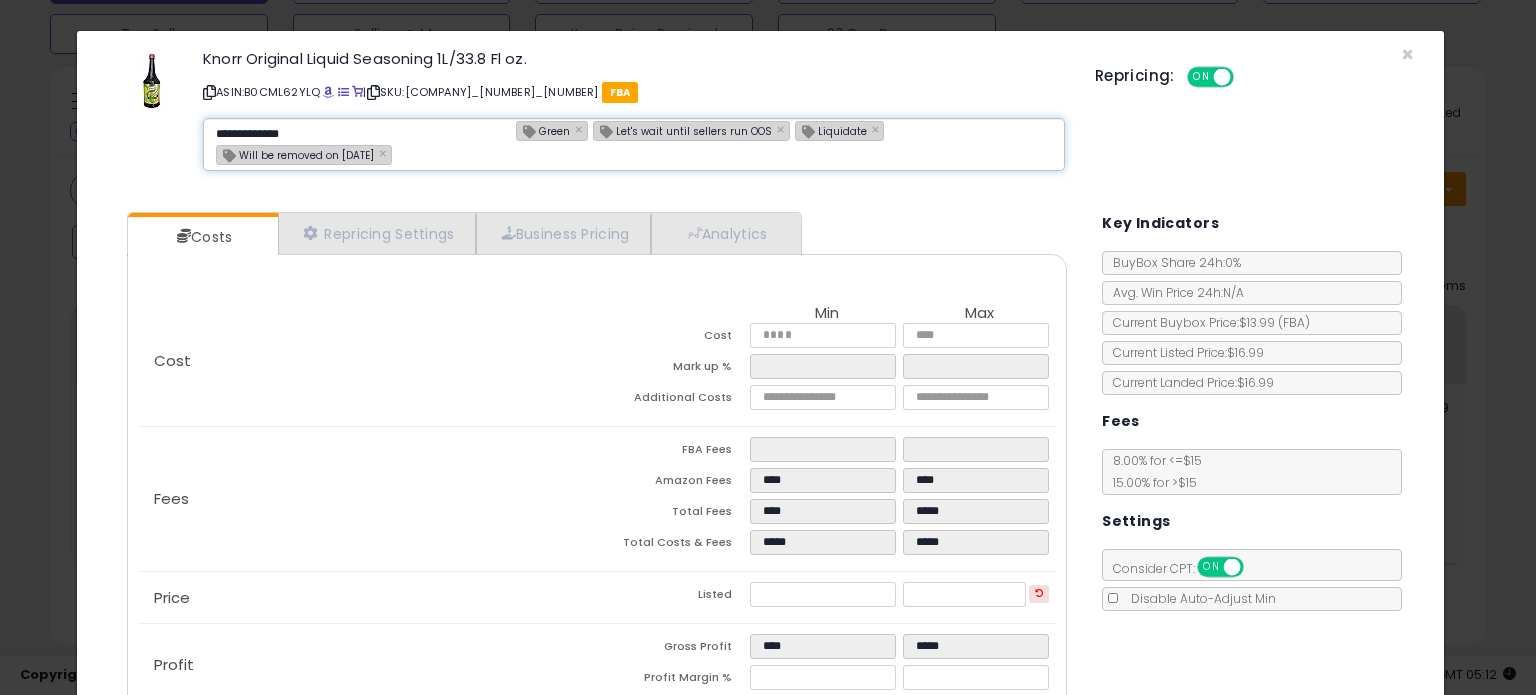type on "**********" 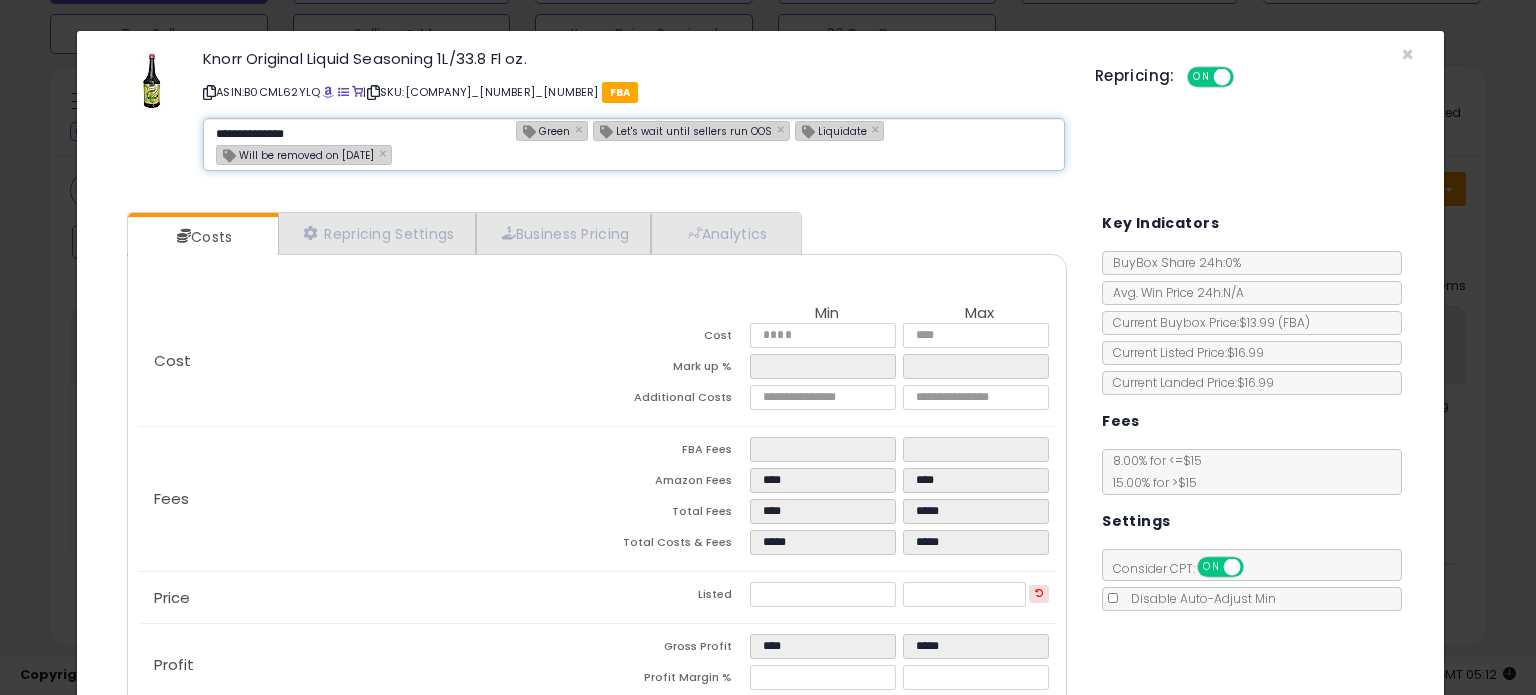 type 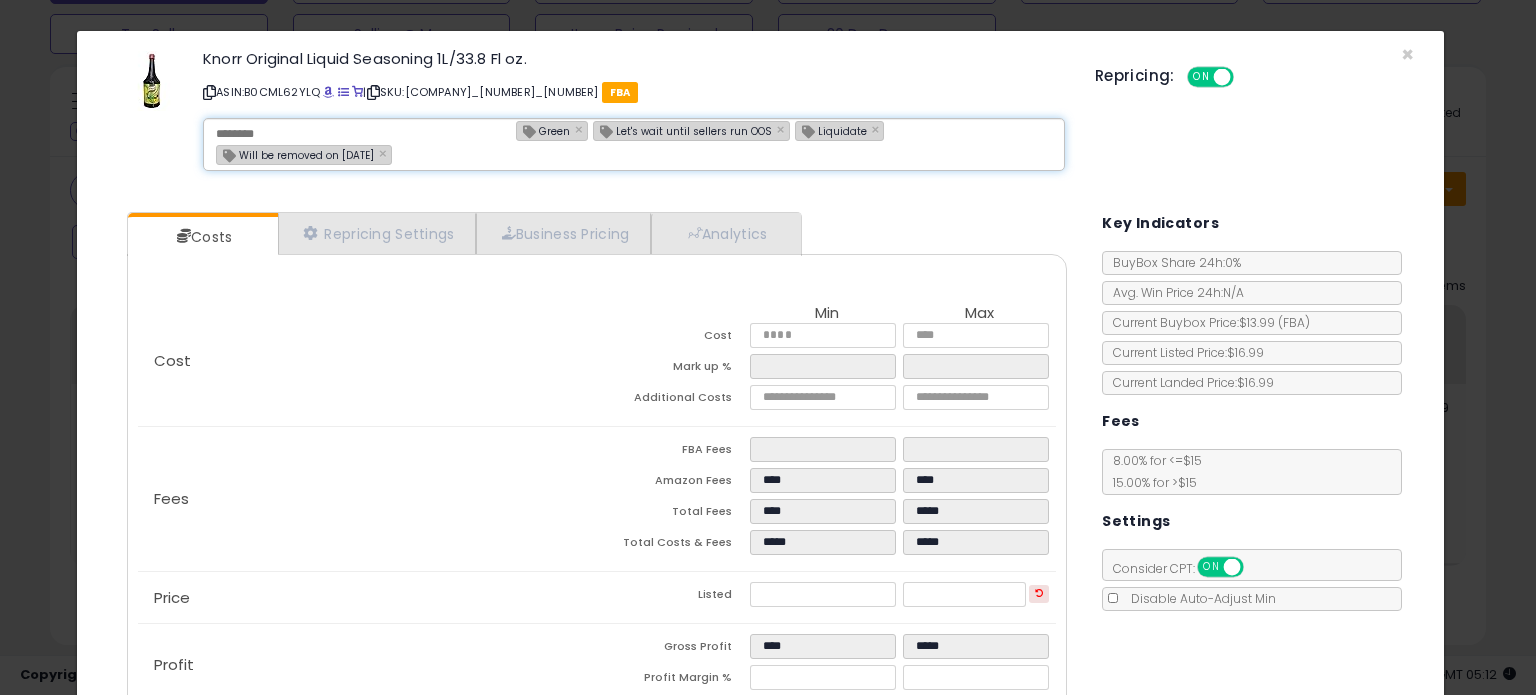 type on "**********" 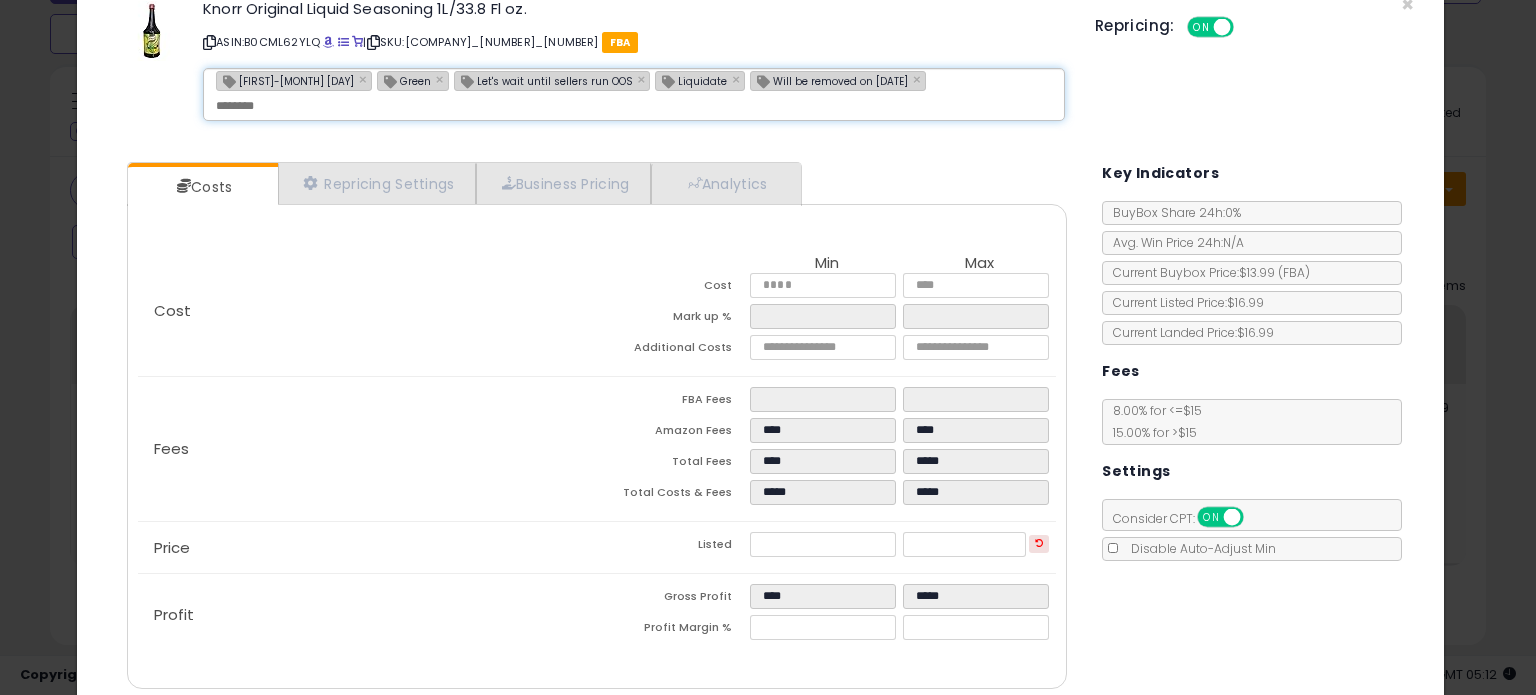 scroll, scrollTop: 126, scrollLeft: 0, axis: vertical 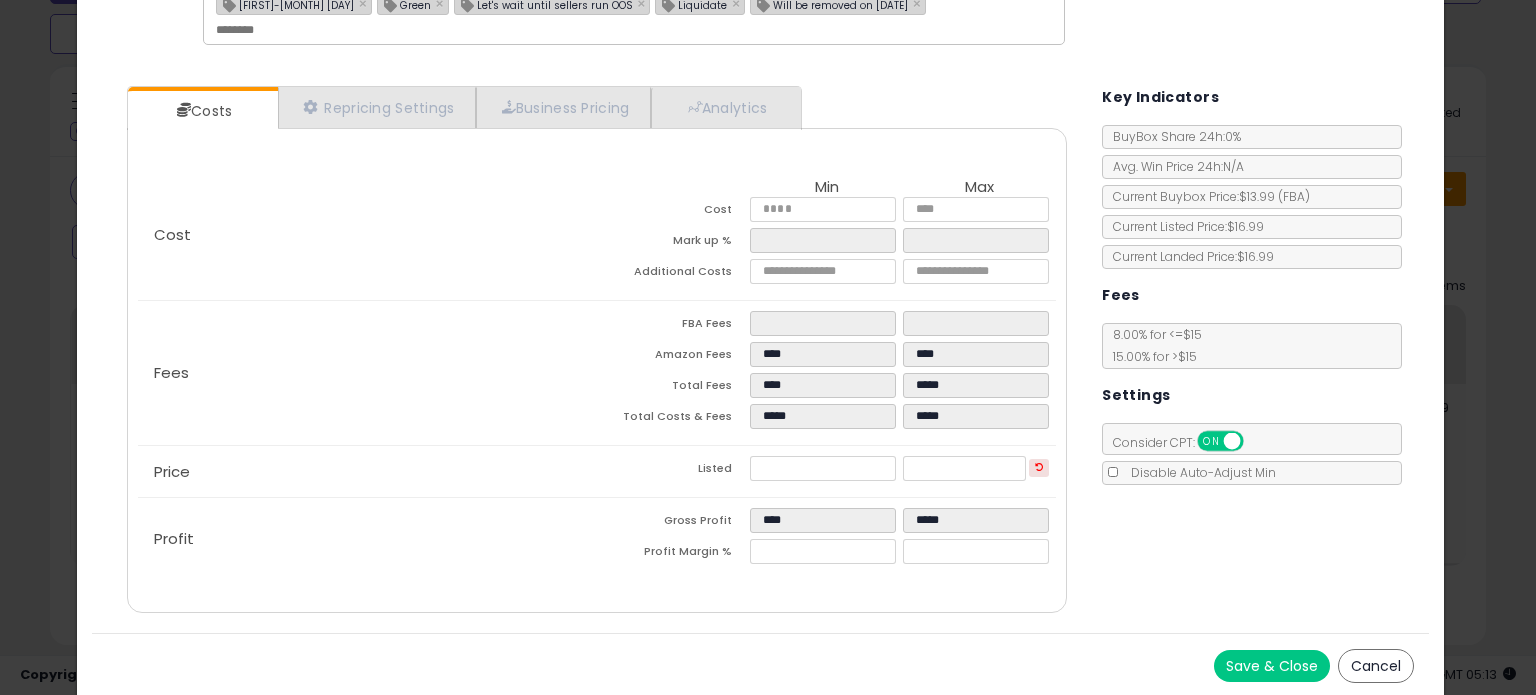 click on "Save & Close" at bounding box center (1272, 666) 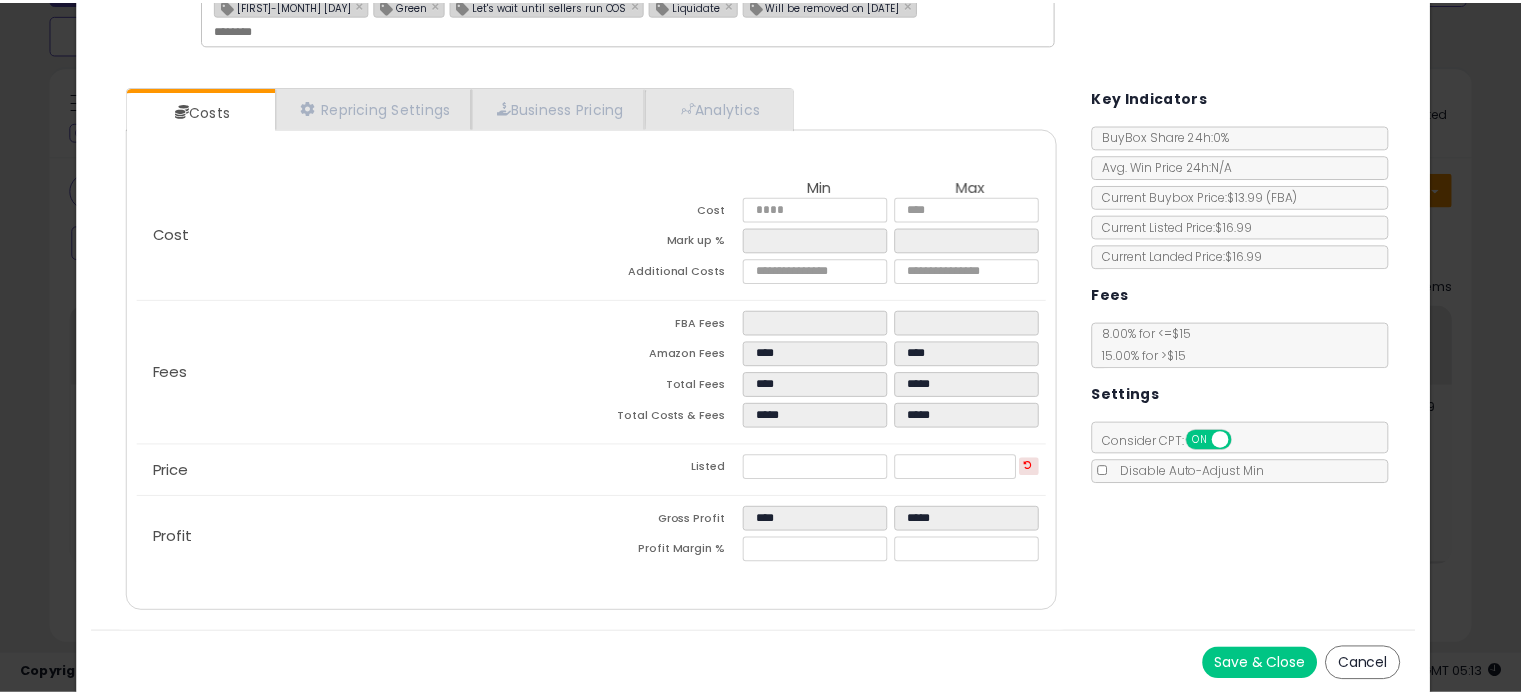scroll, scrollTop: 0, scrollLeft: 0, axis: both 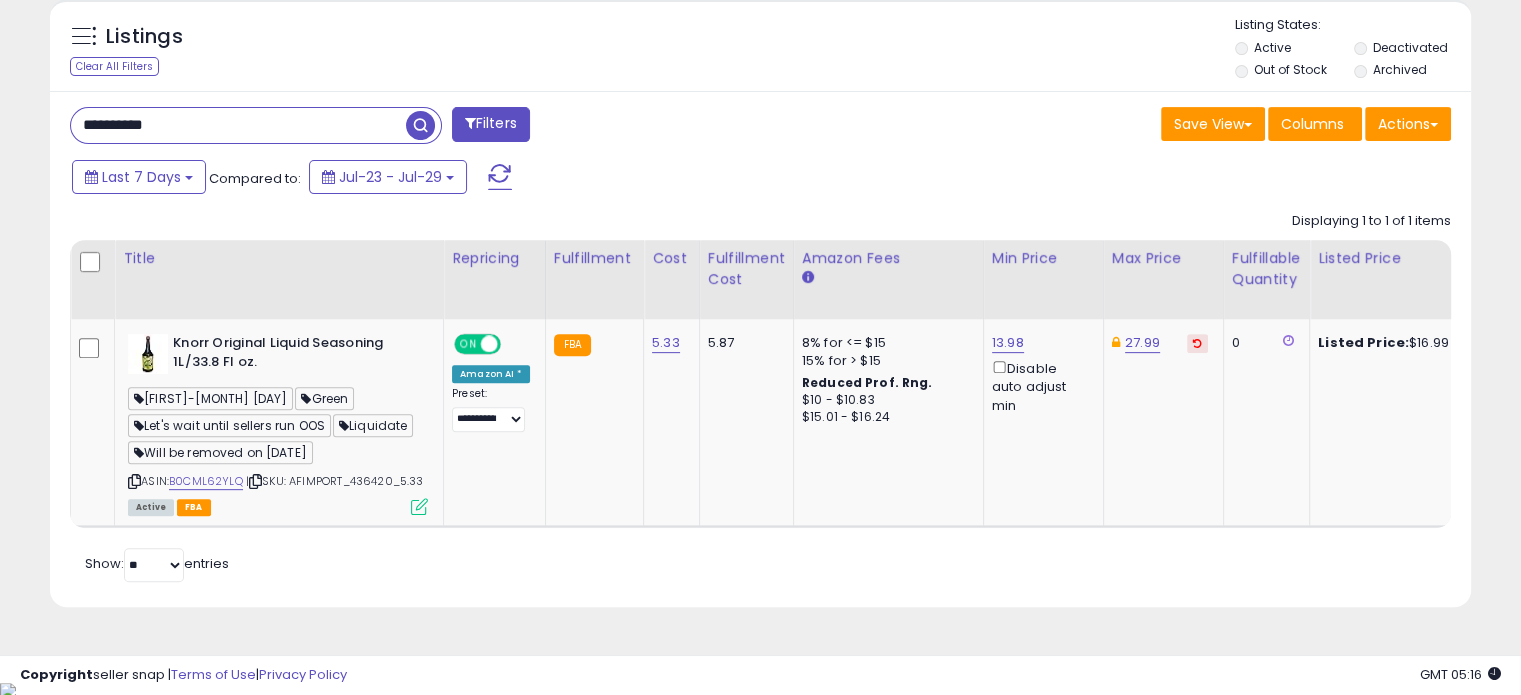 click on "**********" at bounding box center (238, 125) 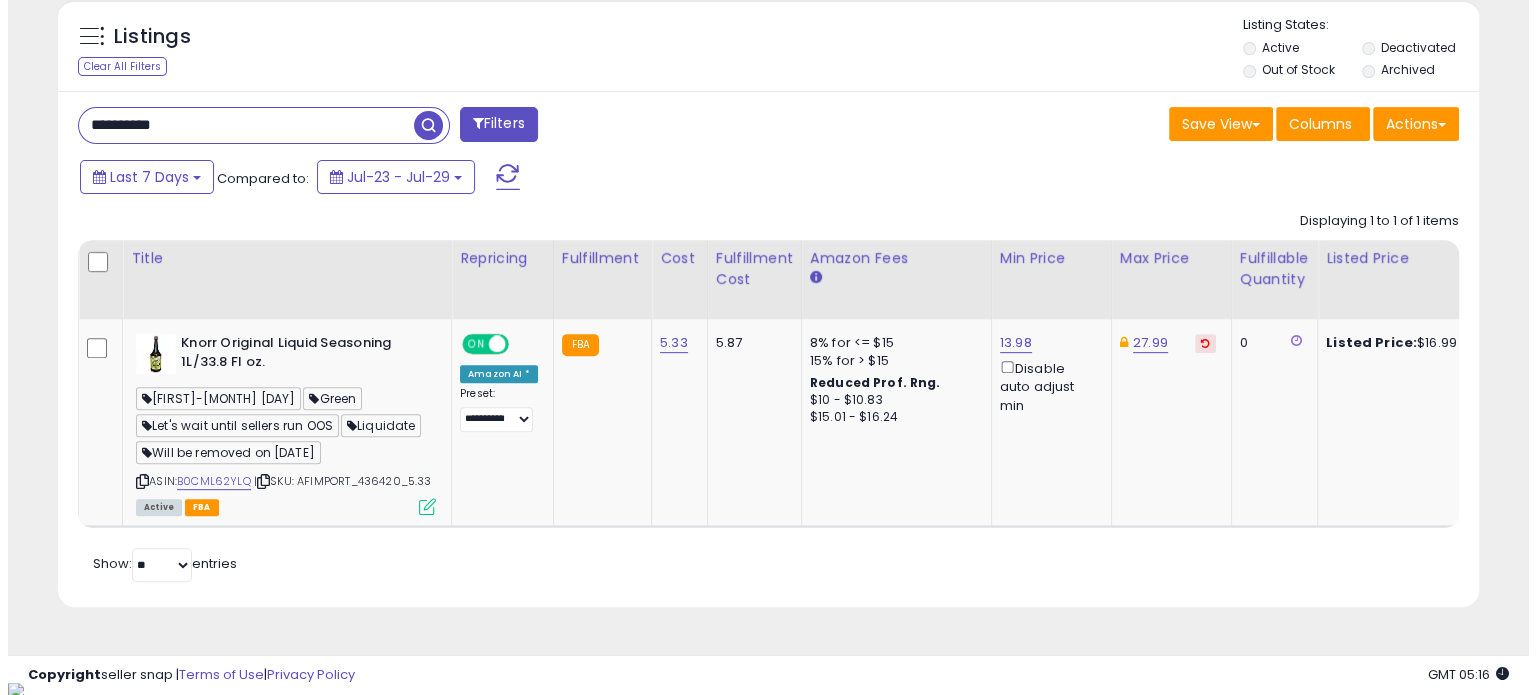 scroll, scrollTop: 524, scrollLeft: 0, axis: vertical 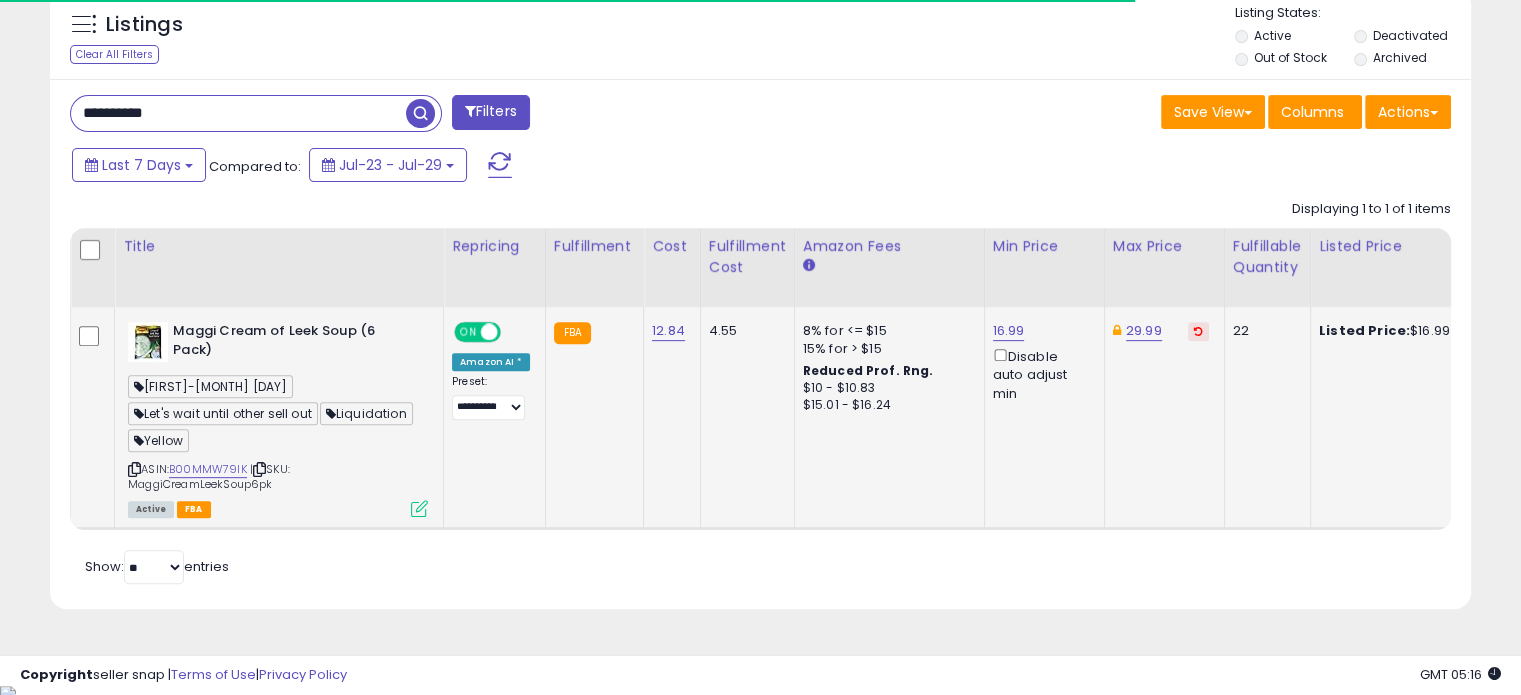 click at bounding box center [419, 508] 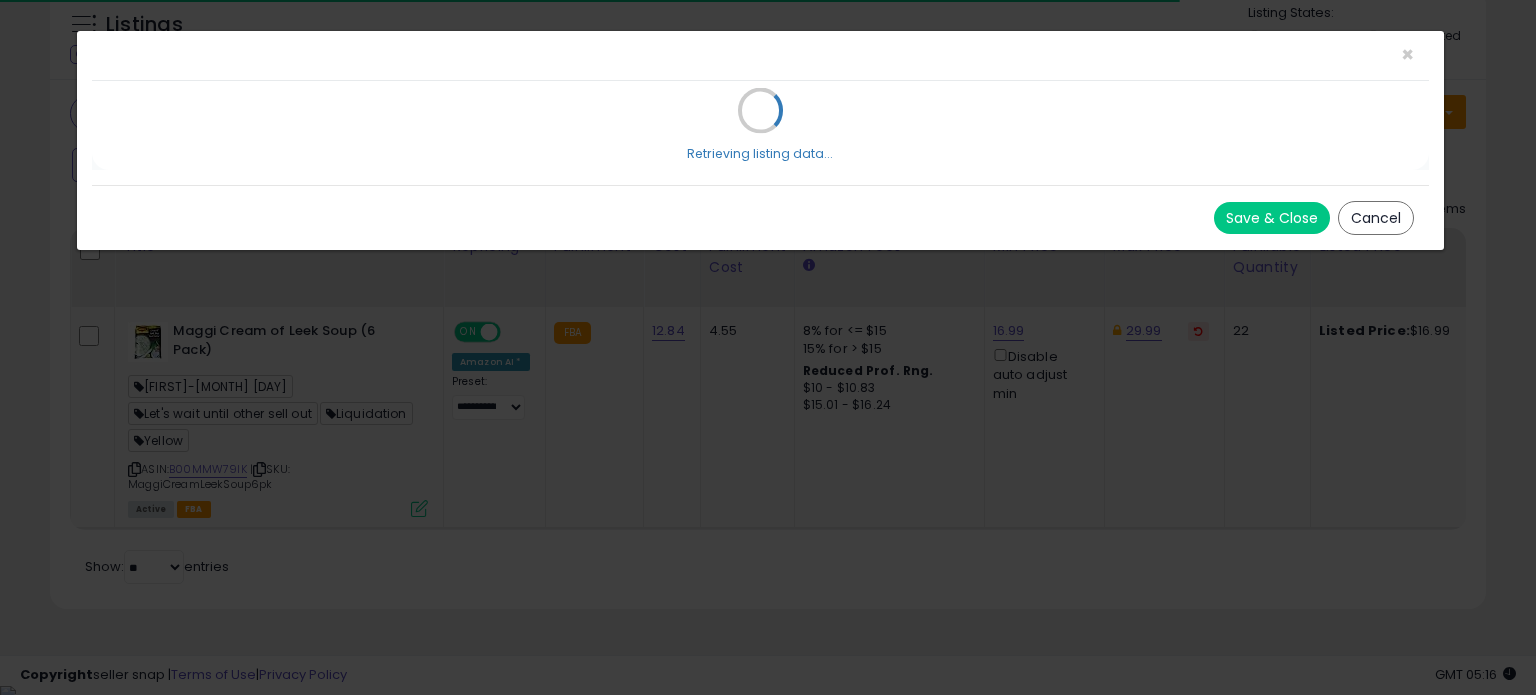 scroll, scrollTop: 999589, scrollLeft: 999168, axis: both 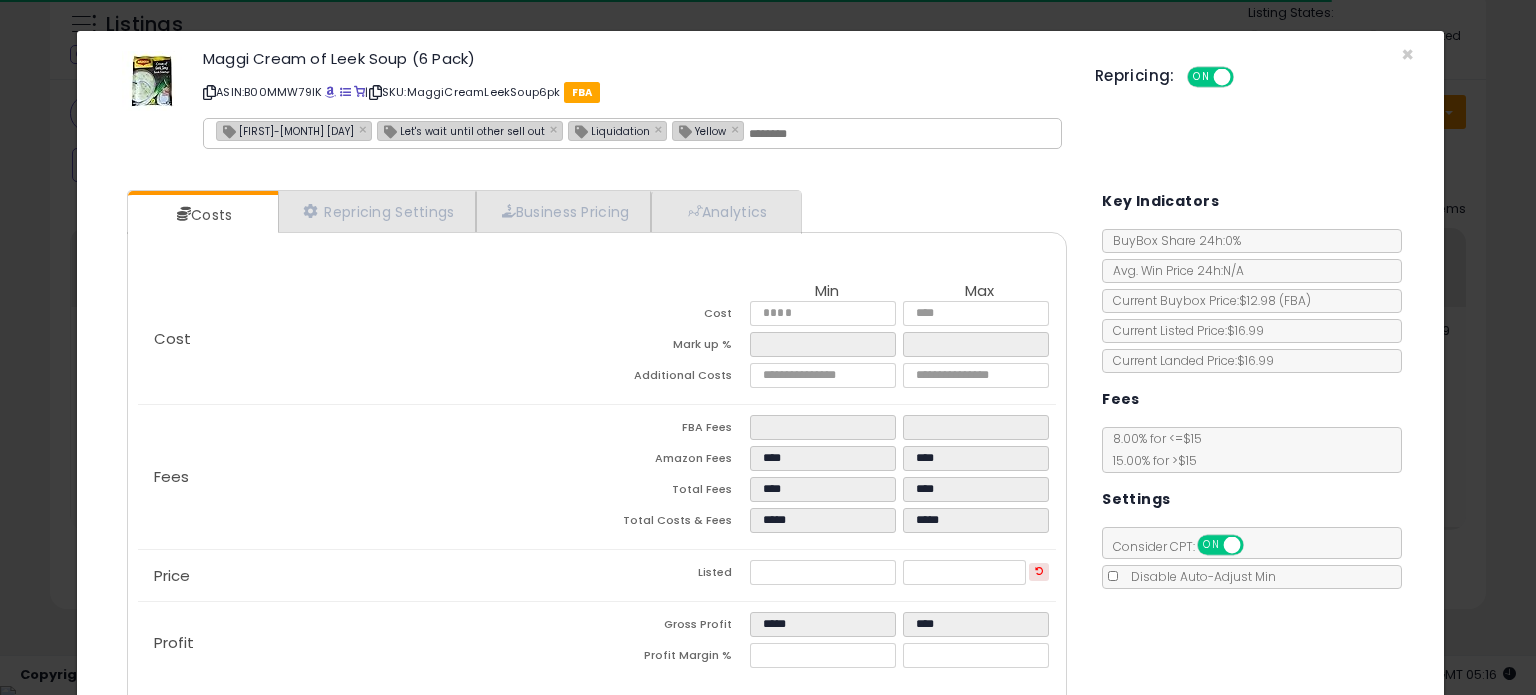 click on "Jonard-Aug 4th" at bounding box center [285, 130] 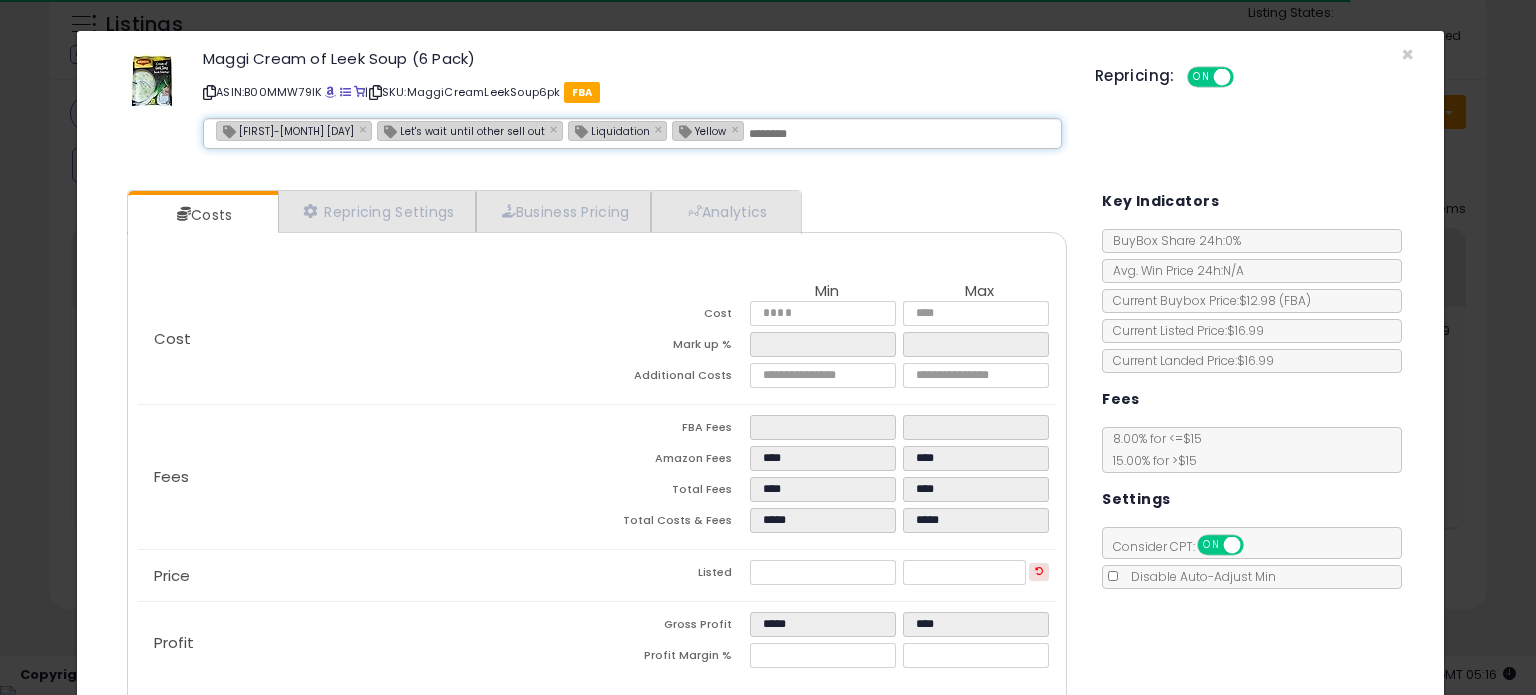 click on "Jonard-Aug 4th" at bounding box center [285, 130] 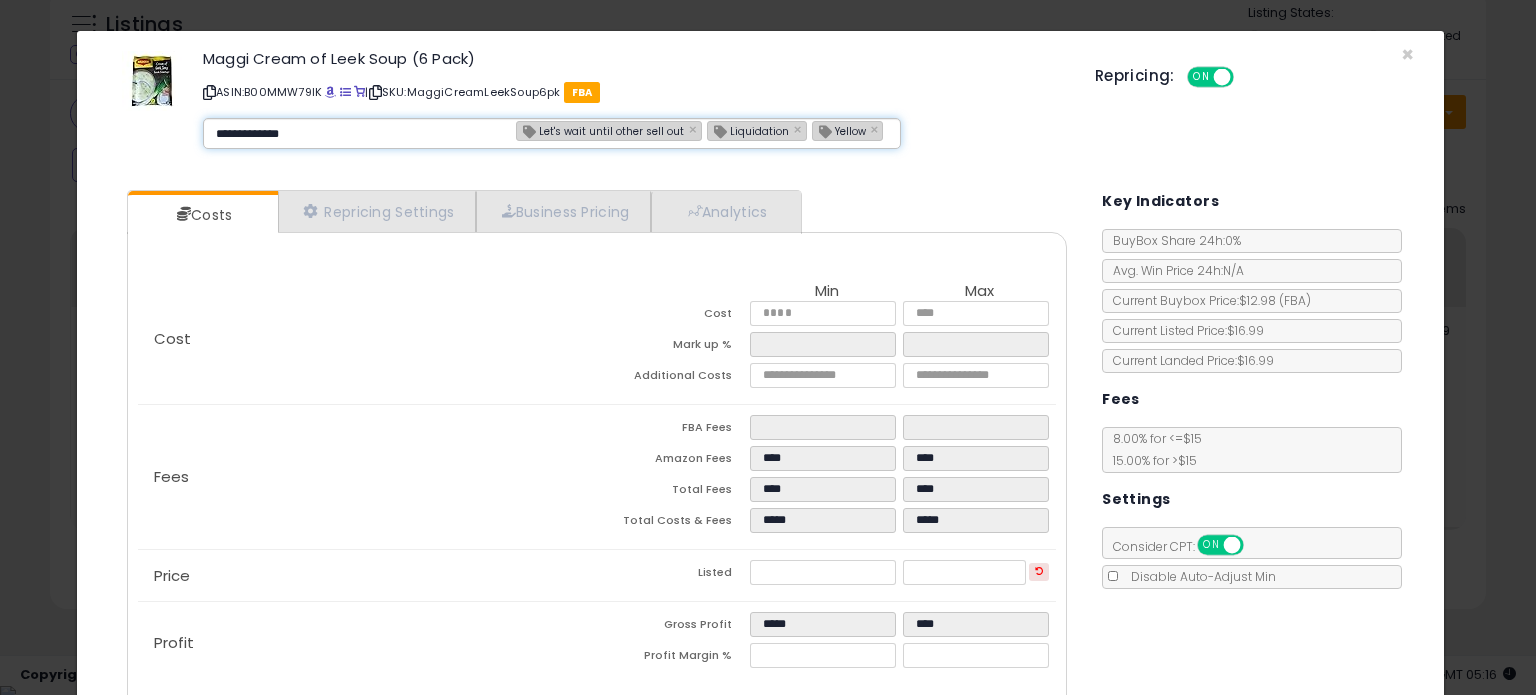 type on "**********" 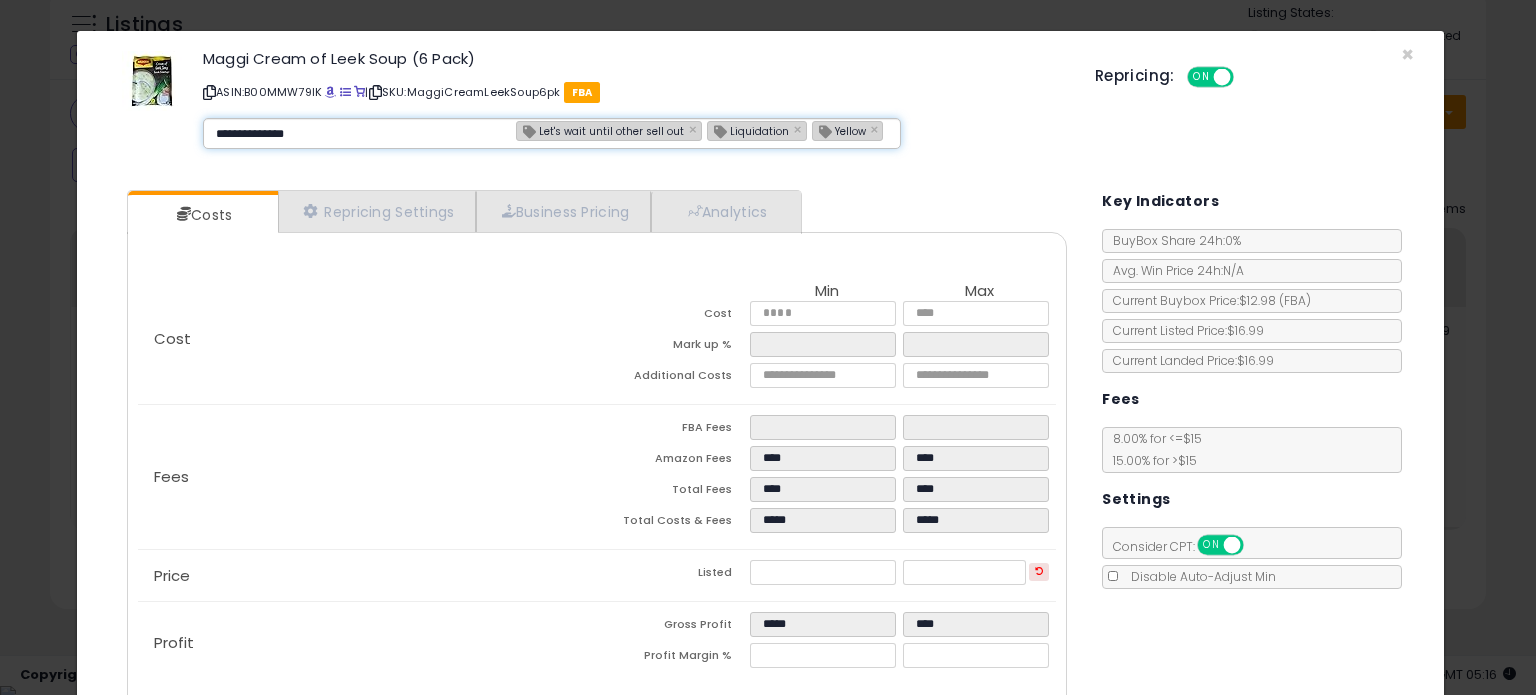 type 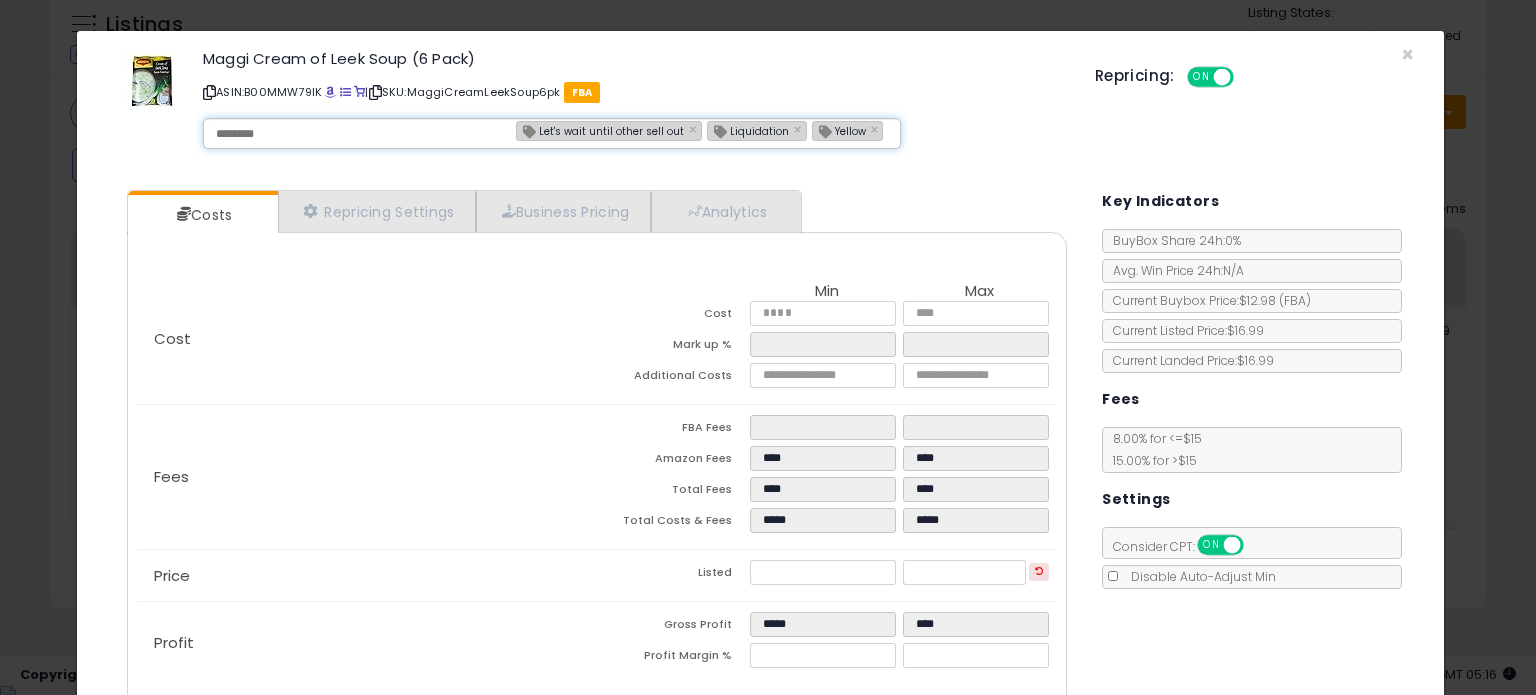 type on "**********" 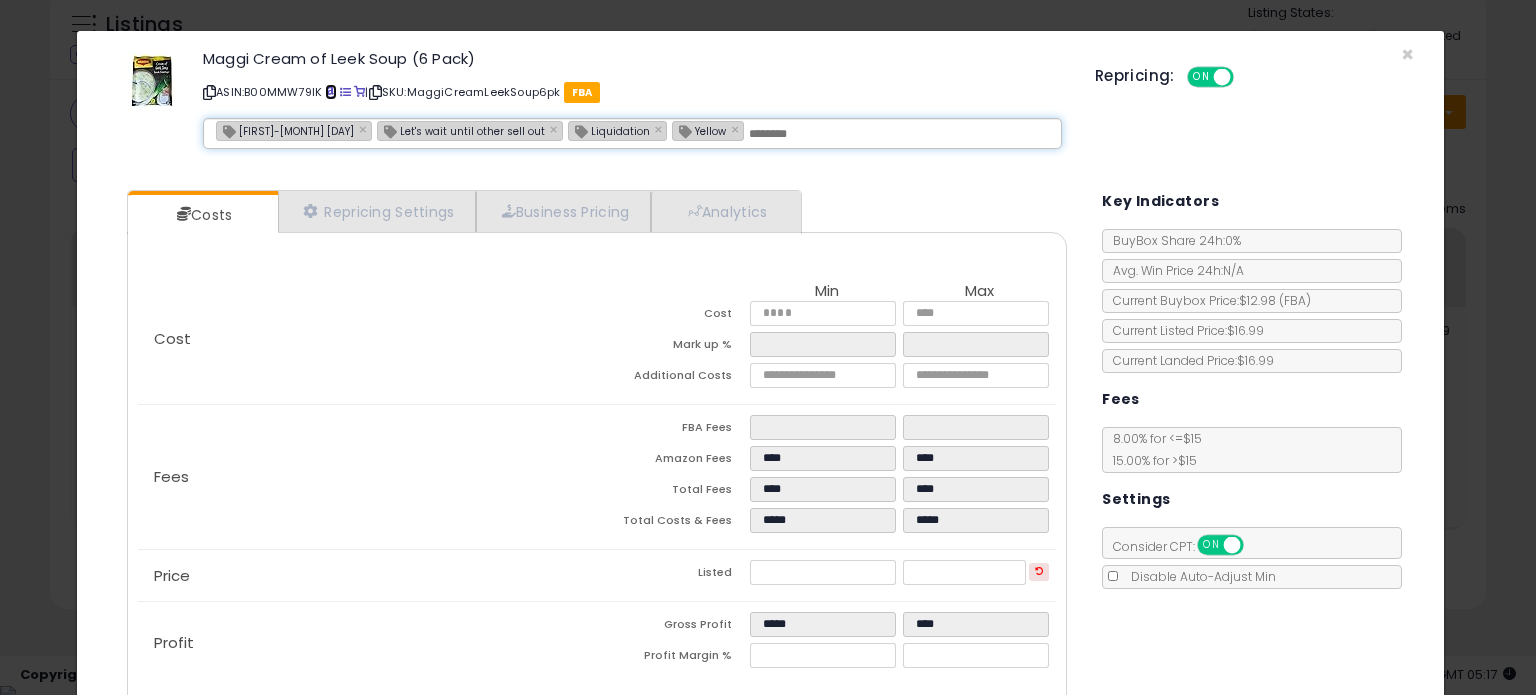 click at bounding box center [330, 92] 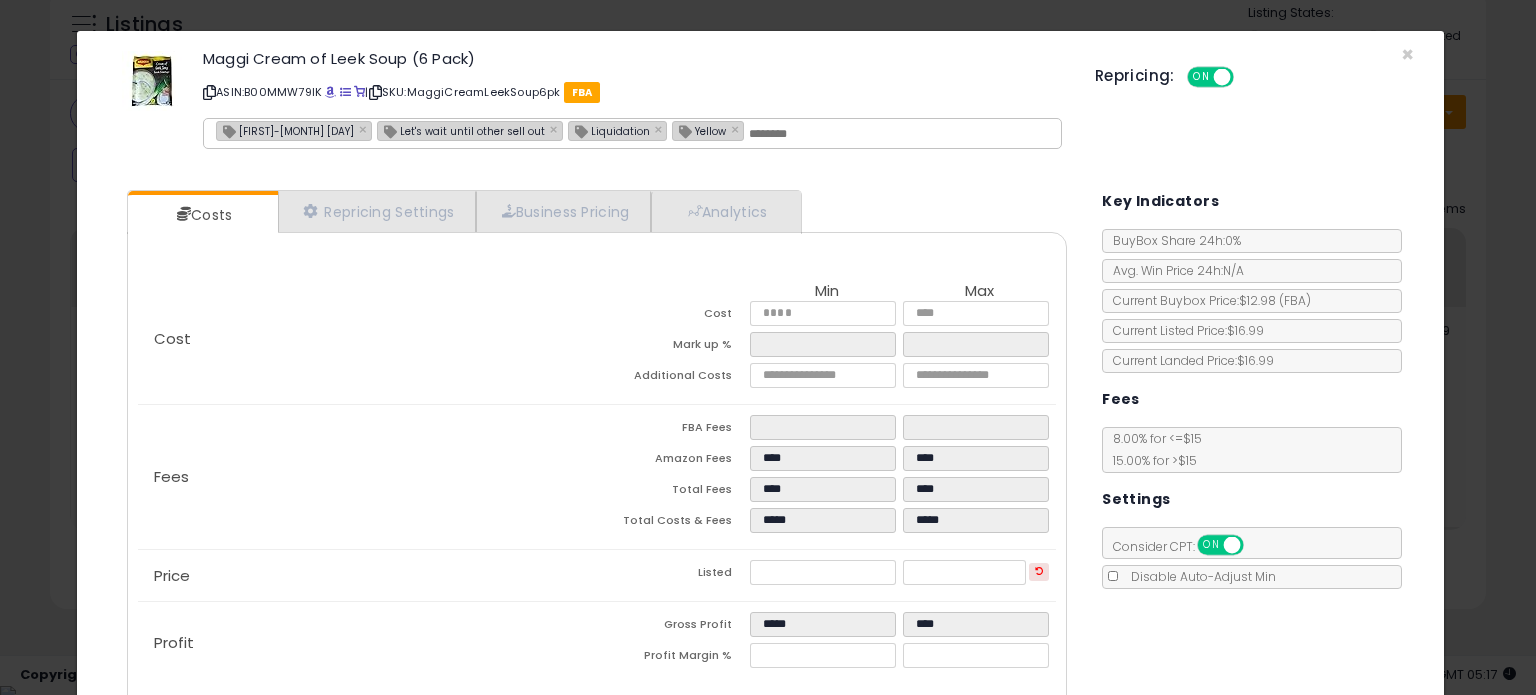 click at bounding box center (899, 134) 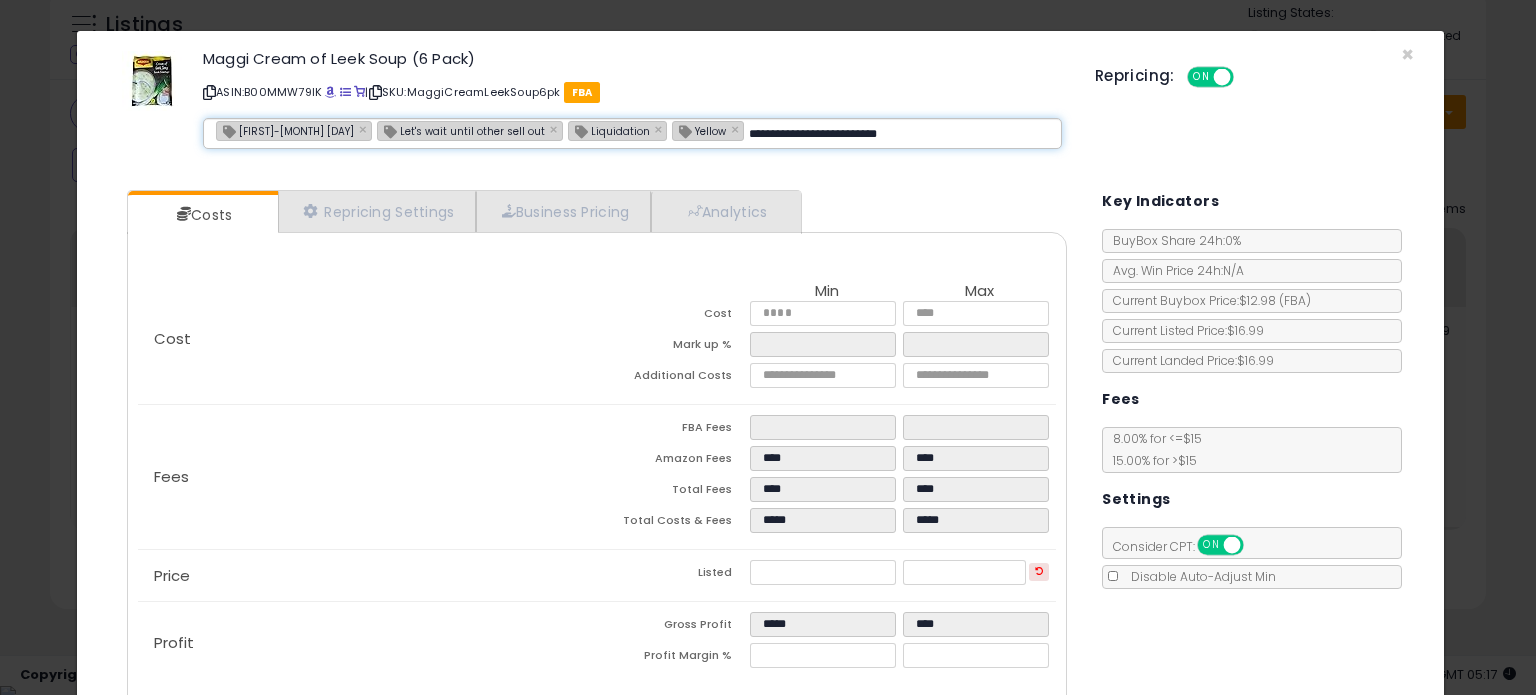 type on "**********" 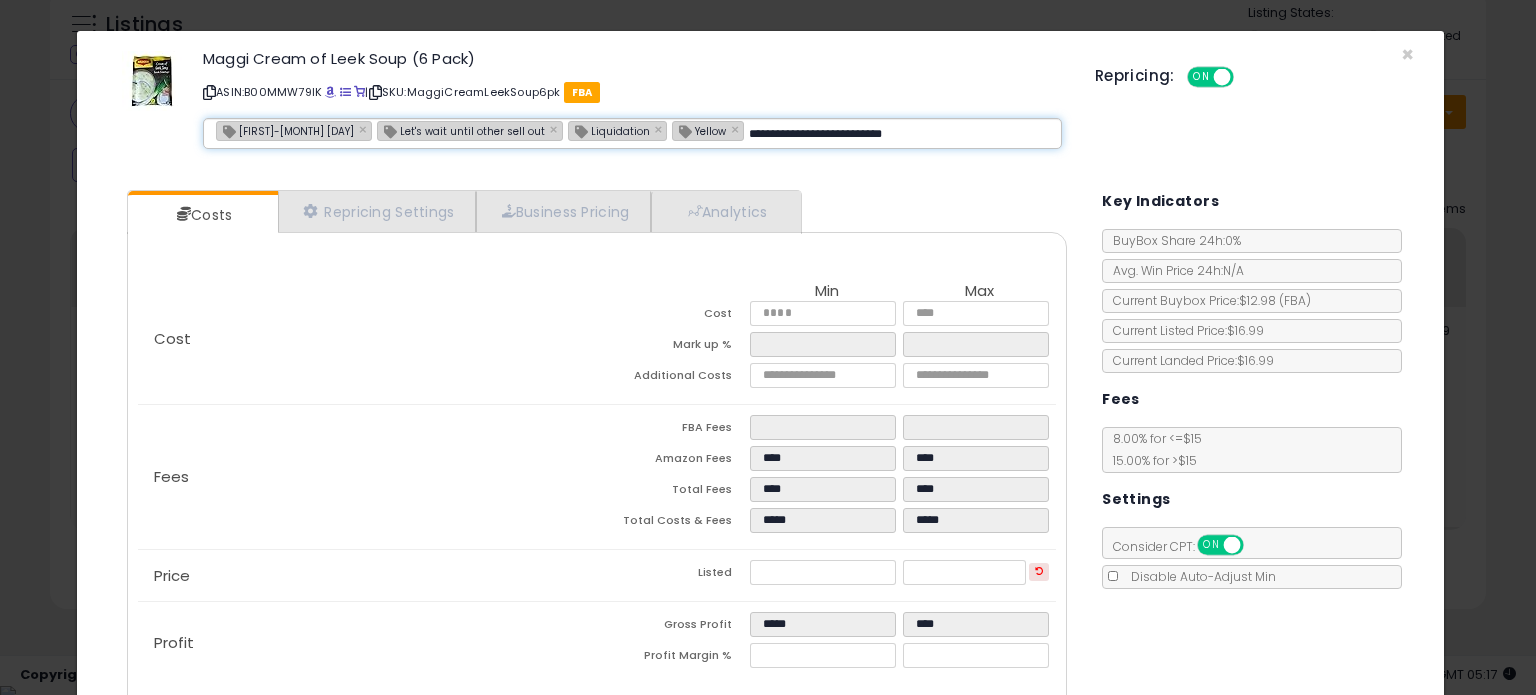 type on "**********" 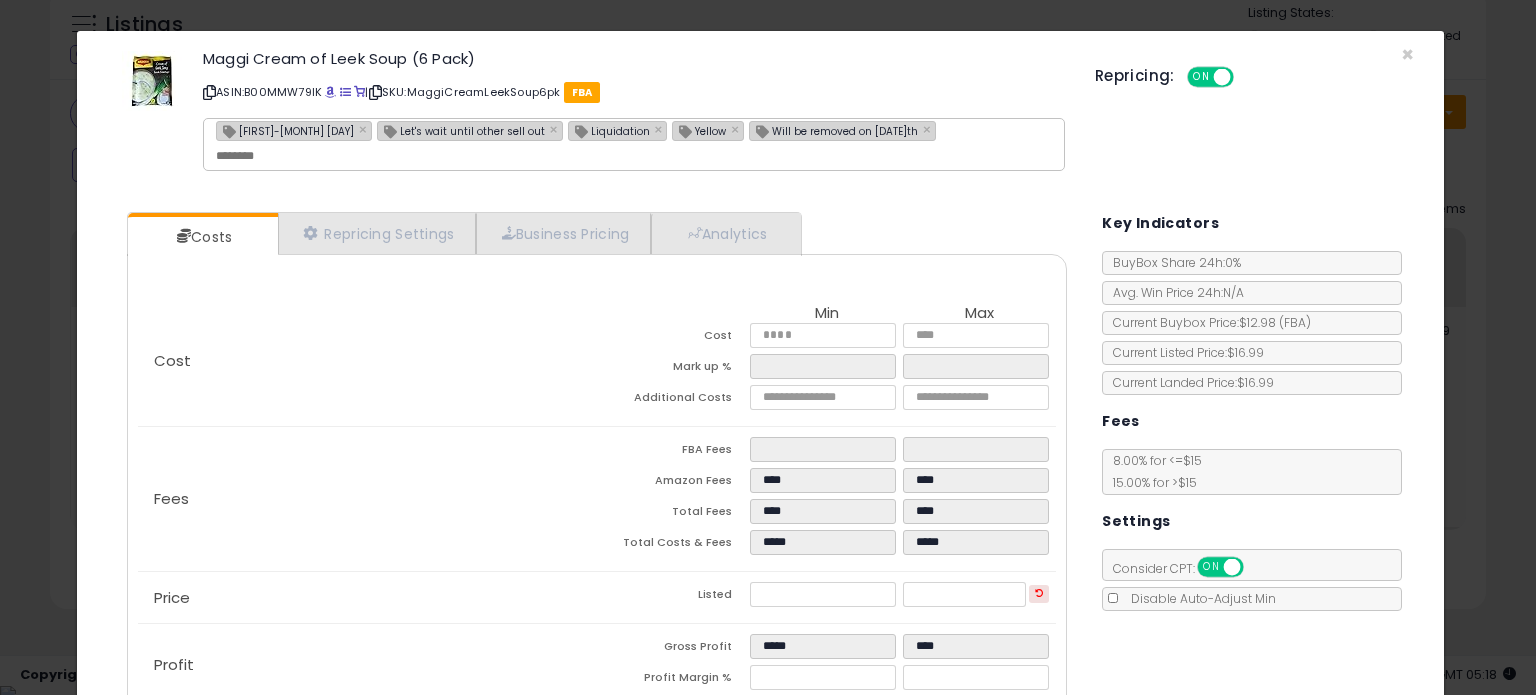 drag, startPoint x: 800, startPoint y: 607, endPoint x: 753, endPoint y: 609, distance: 47.042534 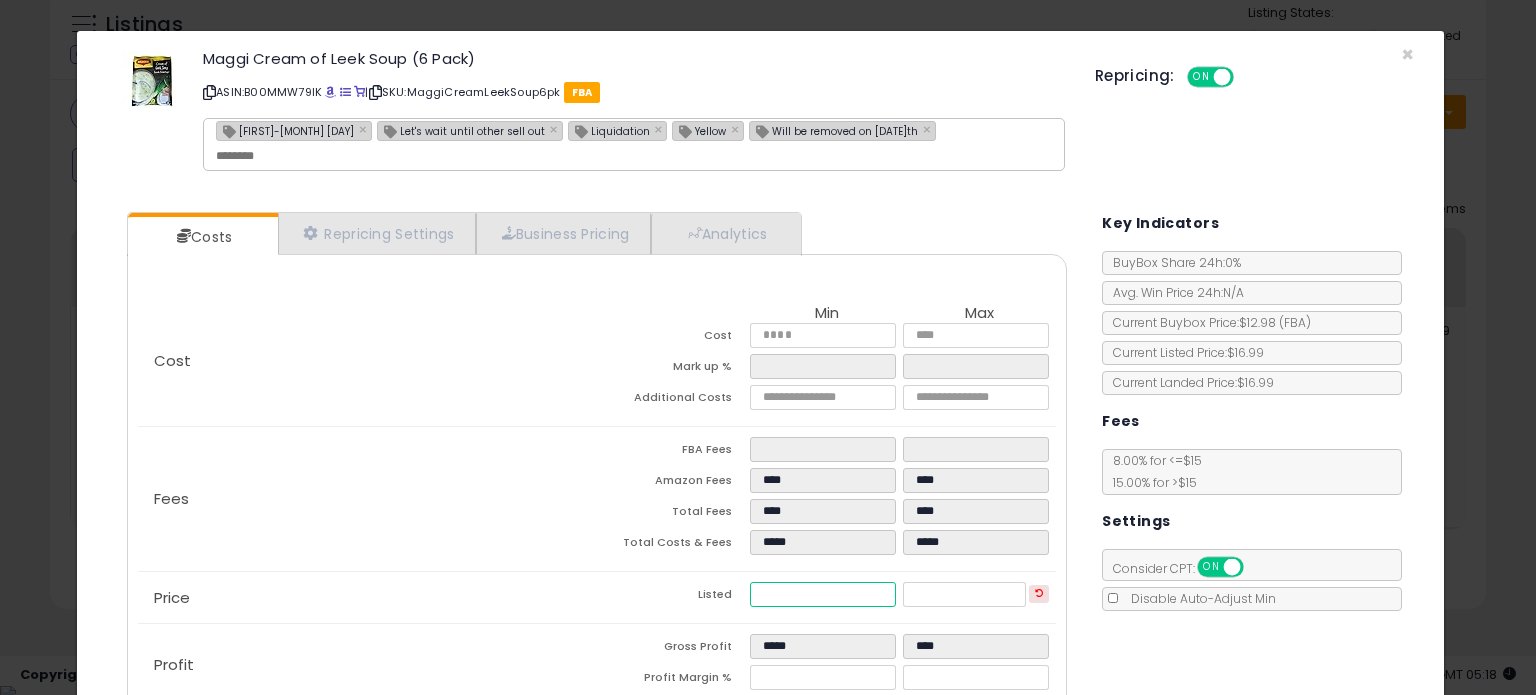 drag, startPoint x: 819, startPoint y: 587, endPoint x: 612, endPoint y: 610, distance: 208.27386 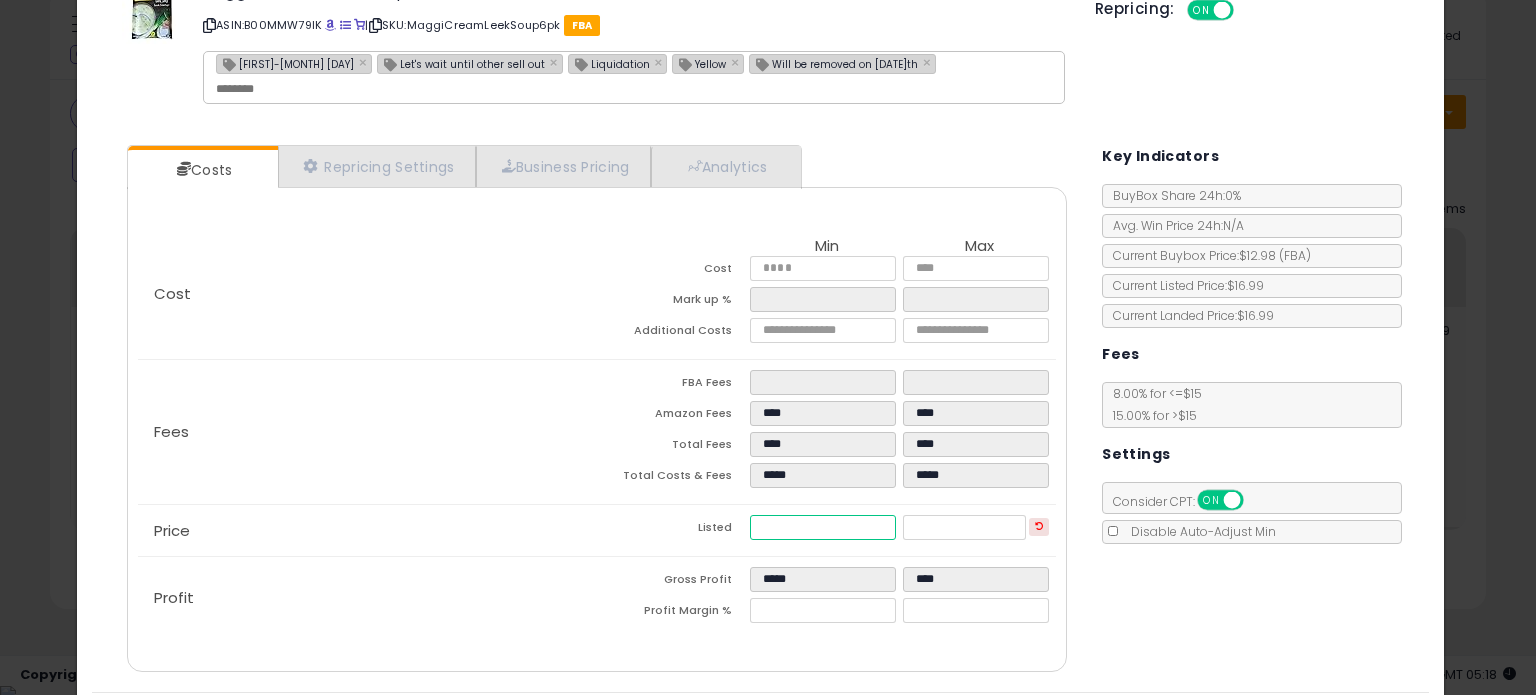 scroll, scrollTop: 126, scrollLeft: 0, axis: vertical 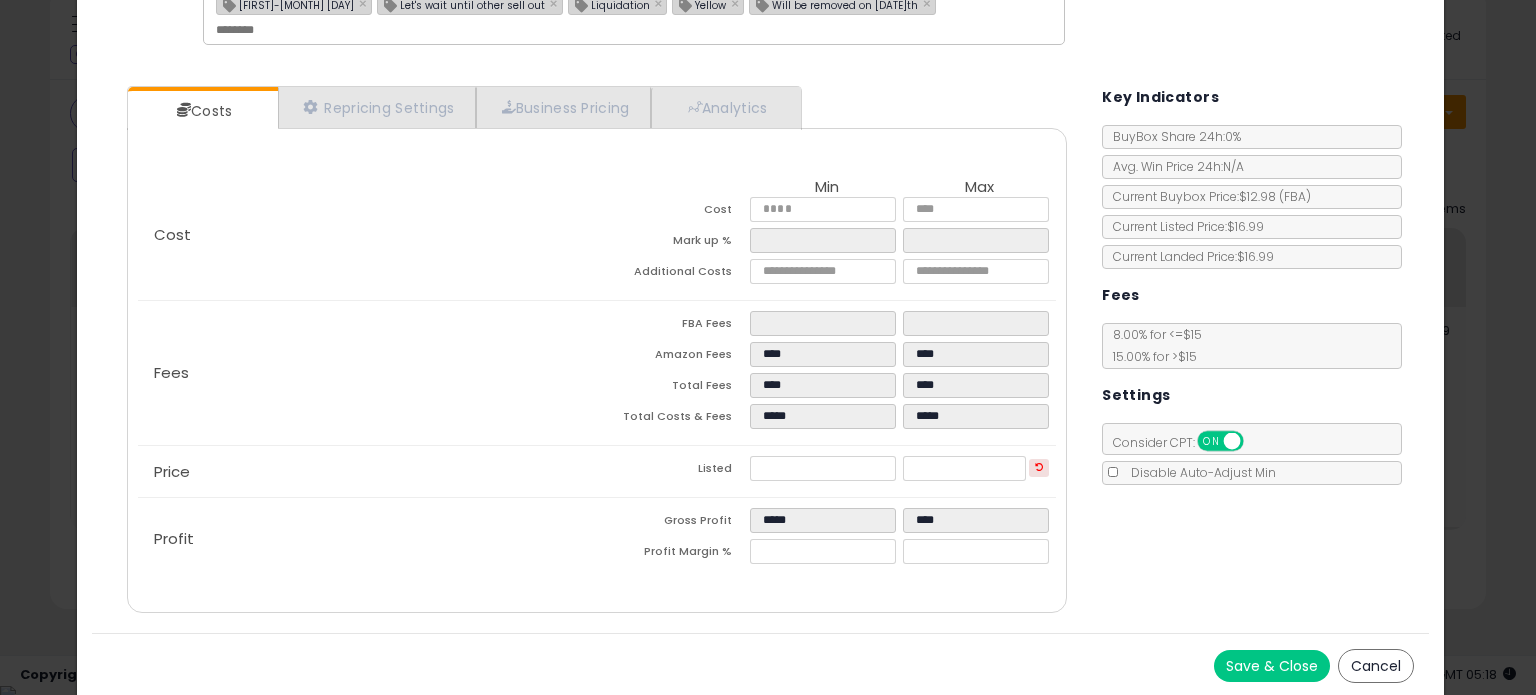 click on "Save & Close" at bounding box center (1272, 666) 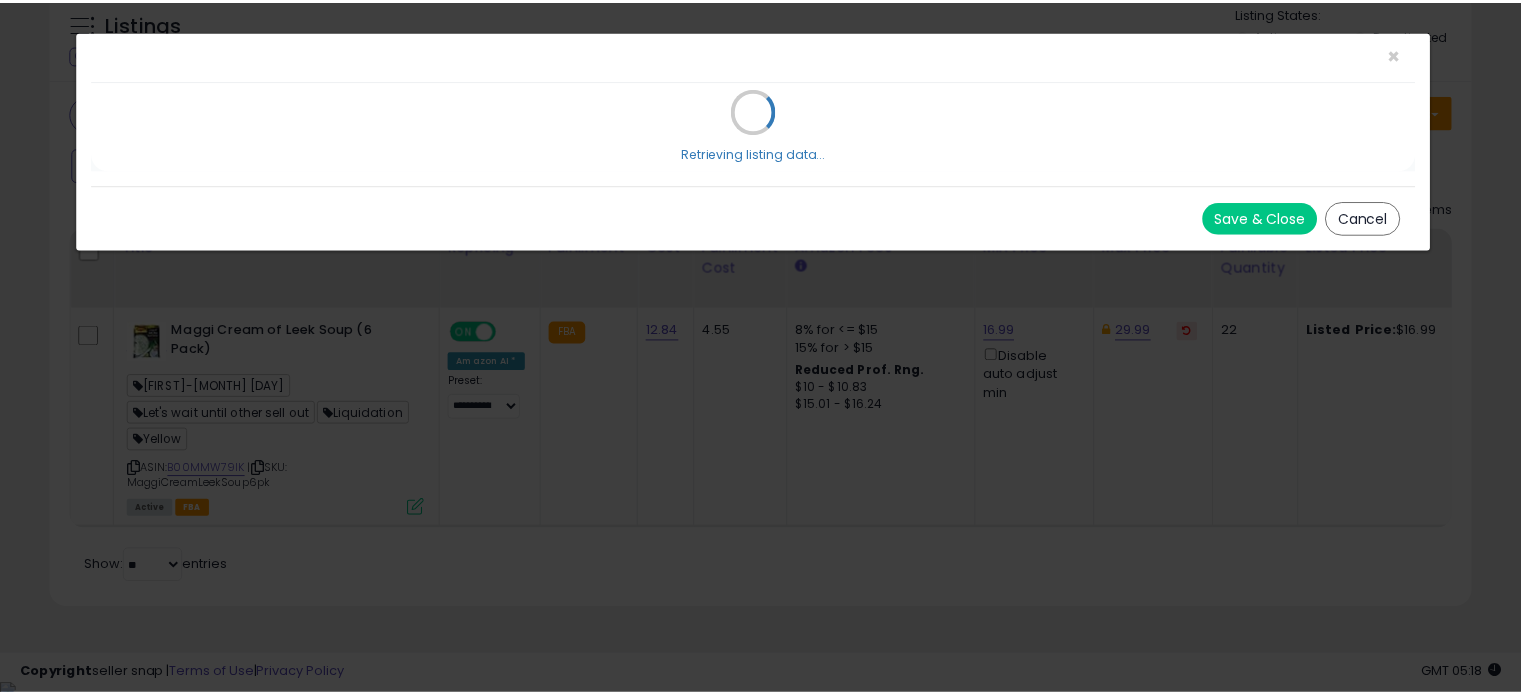 scroll, scrollTop: 0, scrollLeft: 0, axis: both 